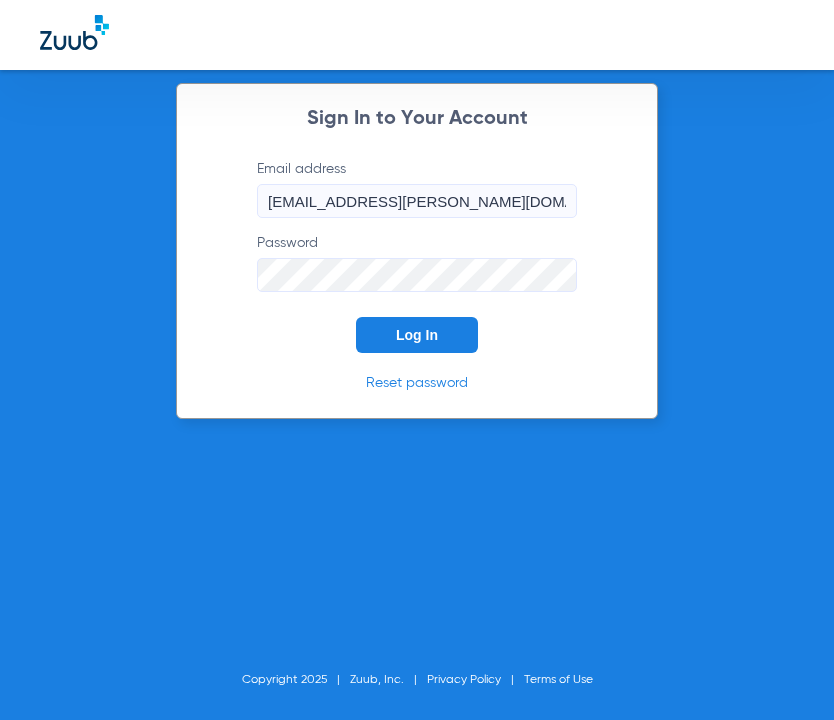 scroll, scrollTop: 0, scrollLeft: 0, axis: both 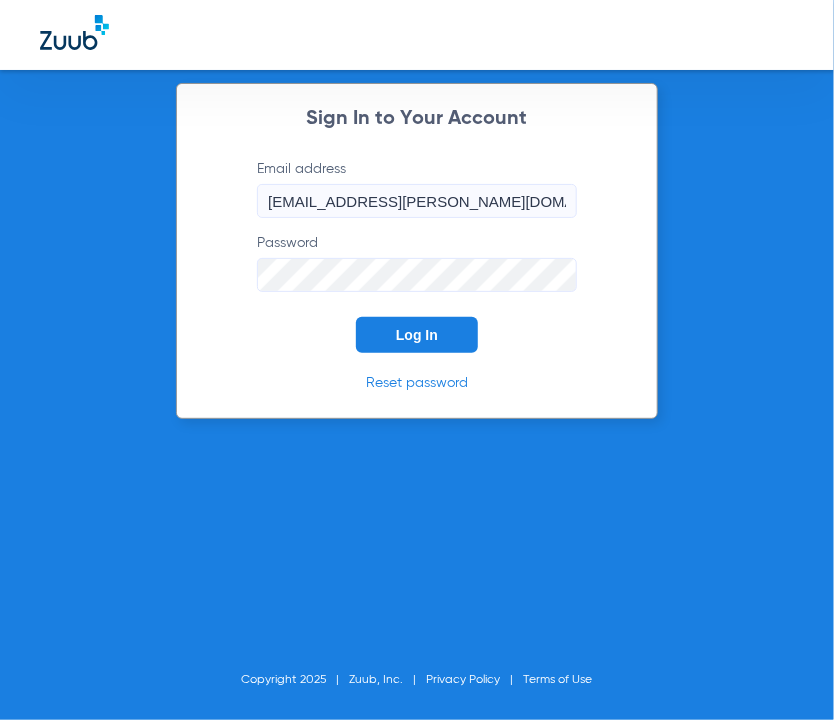 click on "Log In" 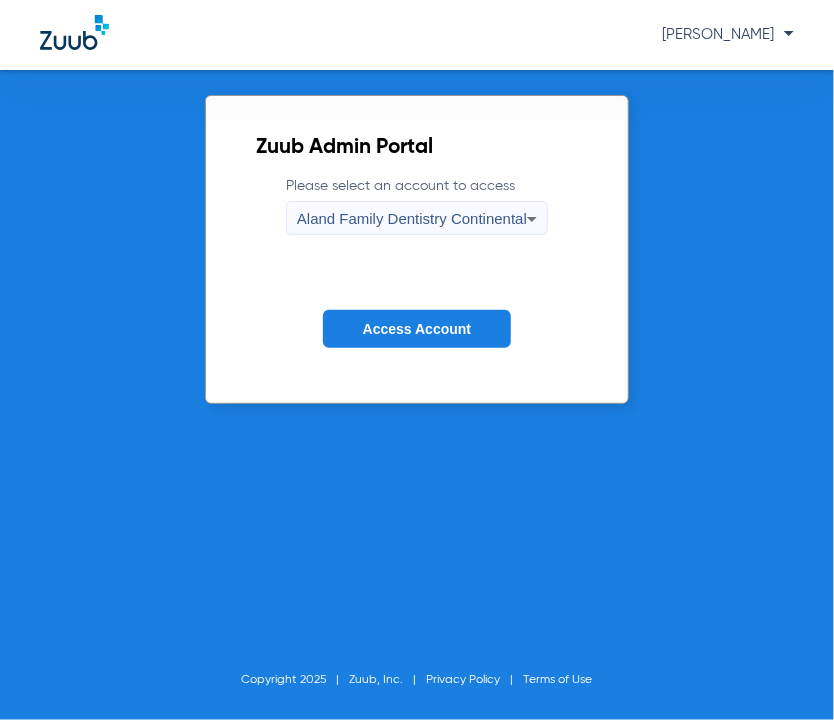 click on "Aland Family Dentistry Continental" at bounding box center [412, 219] 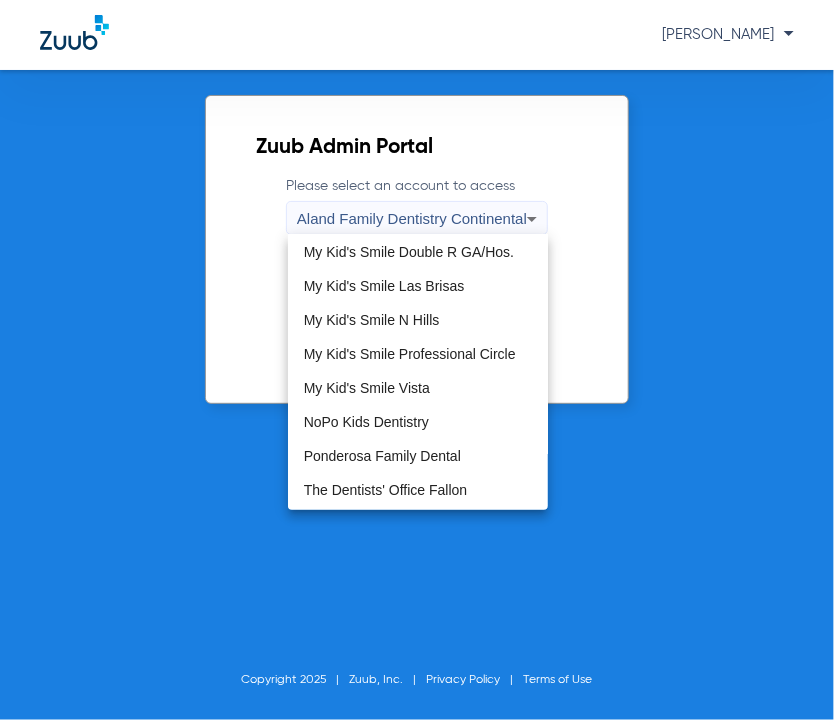 scroll, scrollTop: 608, scrollLeft: 0, axis: vertical 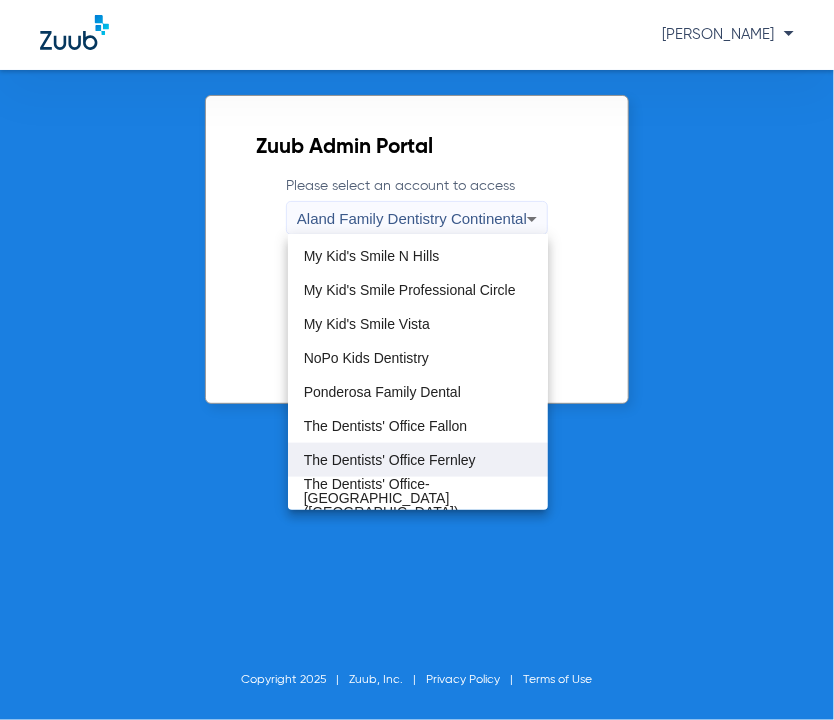 click on "The Dentists' Office Fernley" at bounding box center [390, 460] 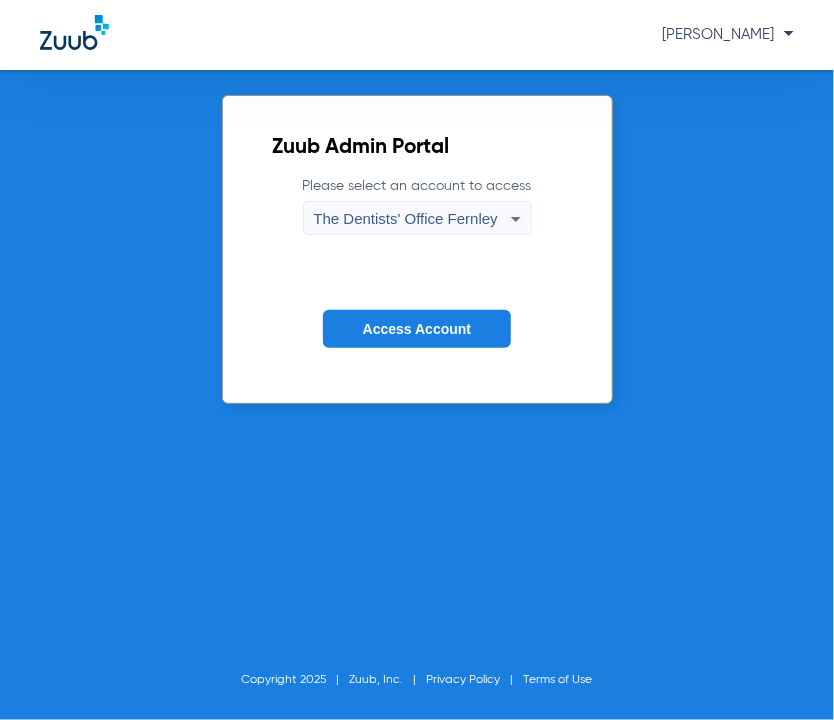 click on "Access Account" 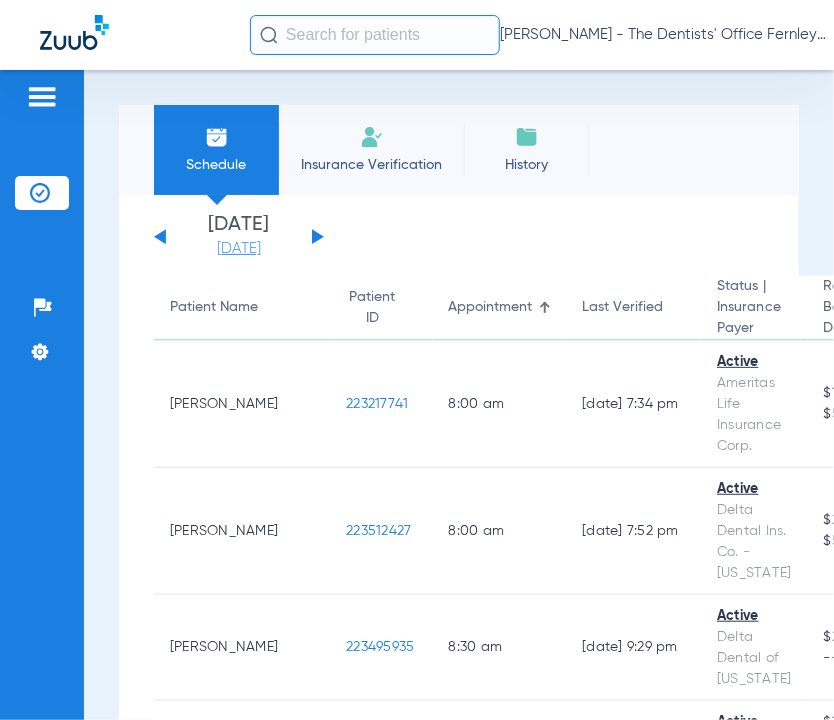 click on "[DATE]" 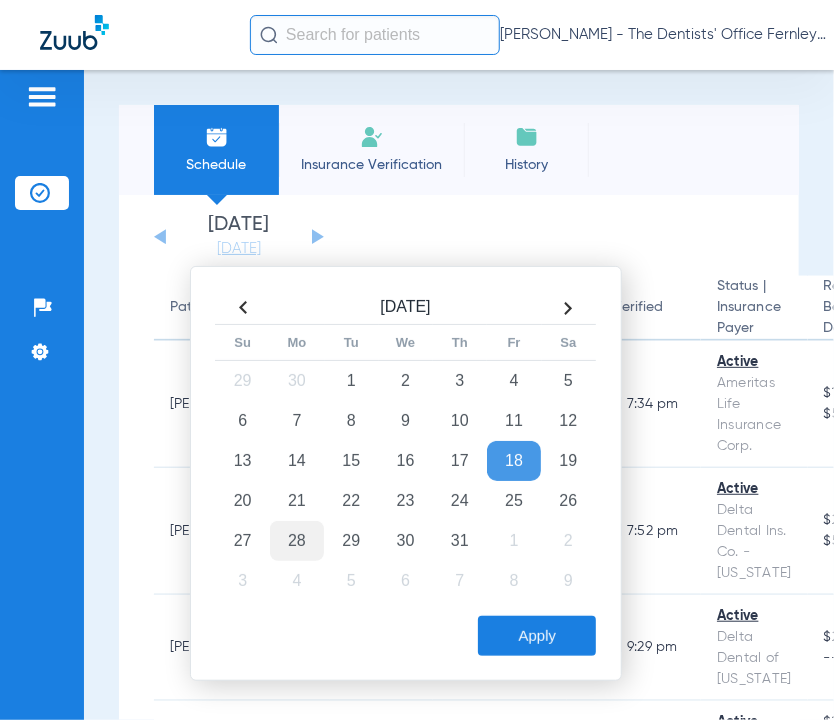 click on "28" 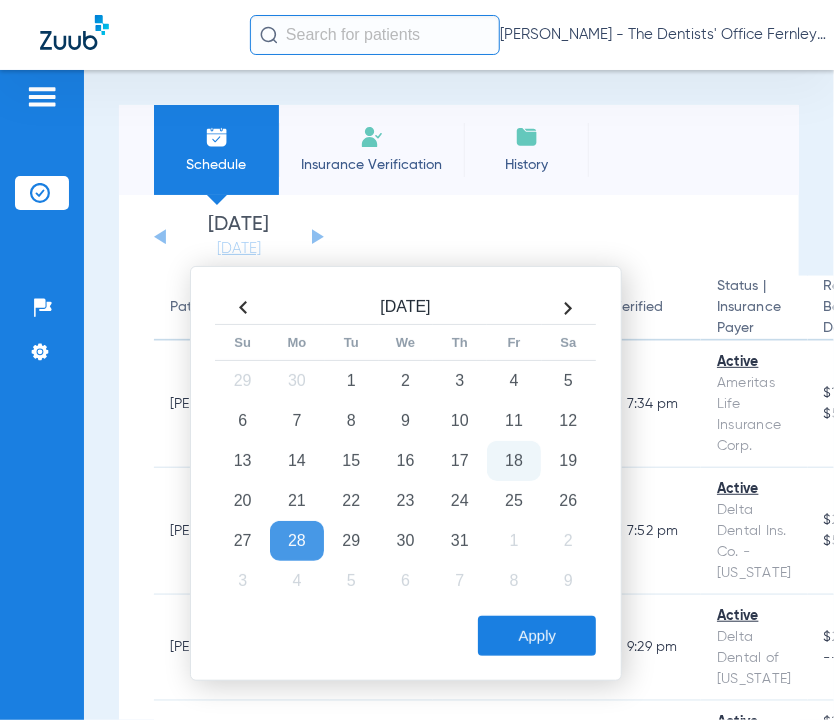 click on "Apply" 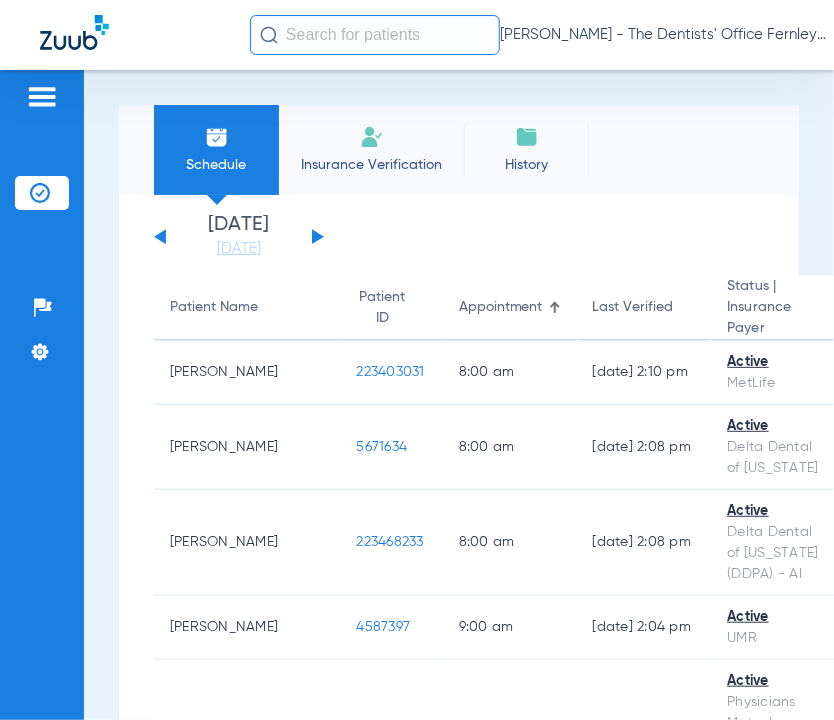 click on "[DATE]   [DATE]   [DATE]   [DATE]   [DATE]   [DATE]   [DATE]   [DATE]   [DATE]   [DATE]   [DATE]   [DATE]   [DATE]   [DATE]   [DATE]   [DATE]   [DATE]   [DATE]   [DATE]   [DATE]   [DATE]   [DATE]   [DATE]   [DATE]   [DATE]   [DATE]   [DATE]   [DATE]   [DATE]   [DATE]   [DATE]   [DATE]   [DATE]   [DATE]   [DATE]   [DATE]   [DATE]   [DATE]   [DATE]   [DATE]   [DATE]   [DATE]   [DATE]   [DATE]  Su" 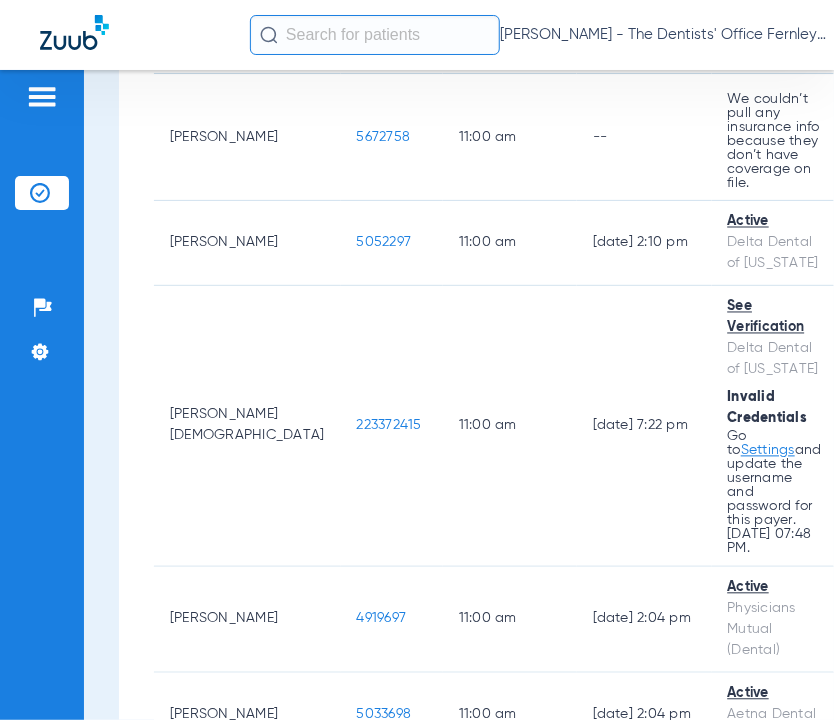 scroll, scrollTop: 2960, scrollLeft: 0, axis: vertical 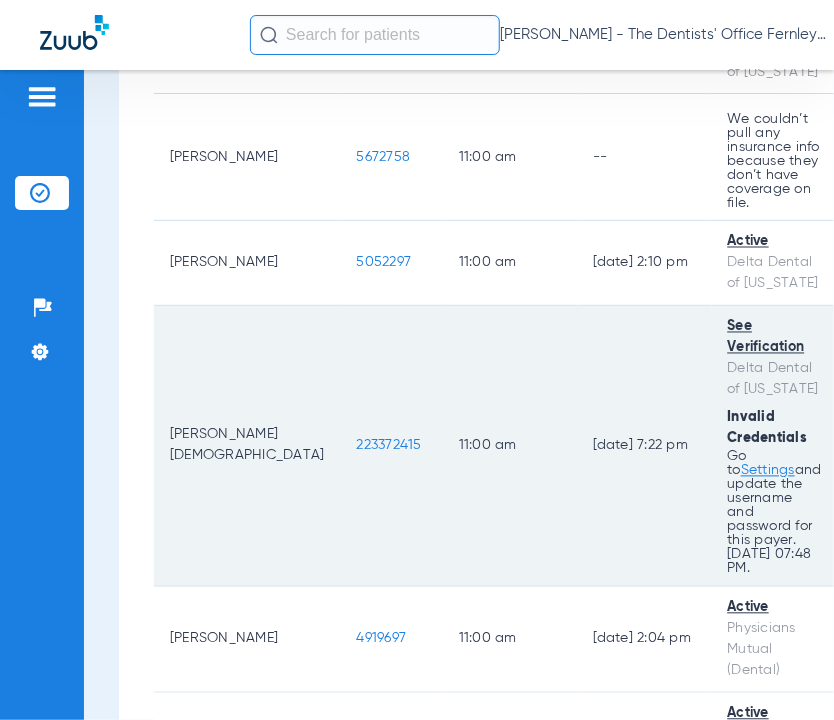 click on "223372415" 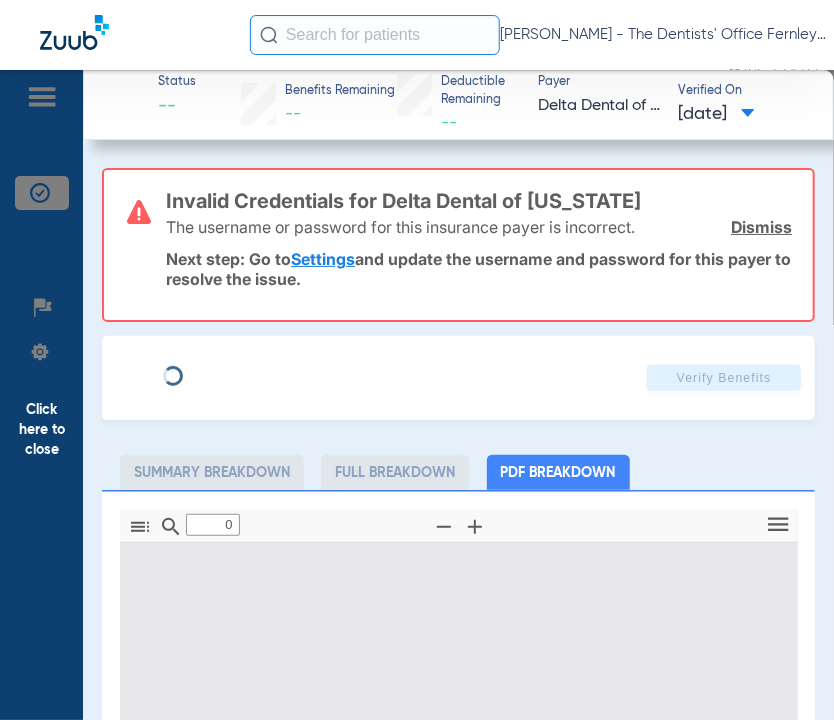 type on "1" 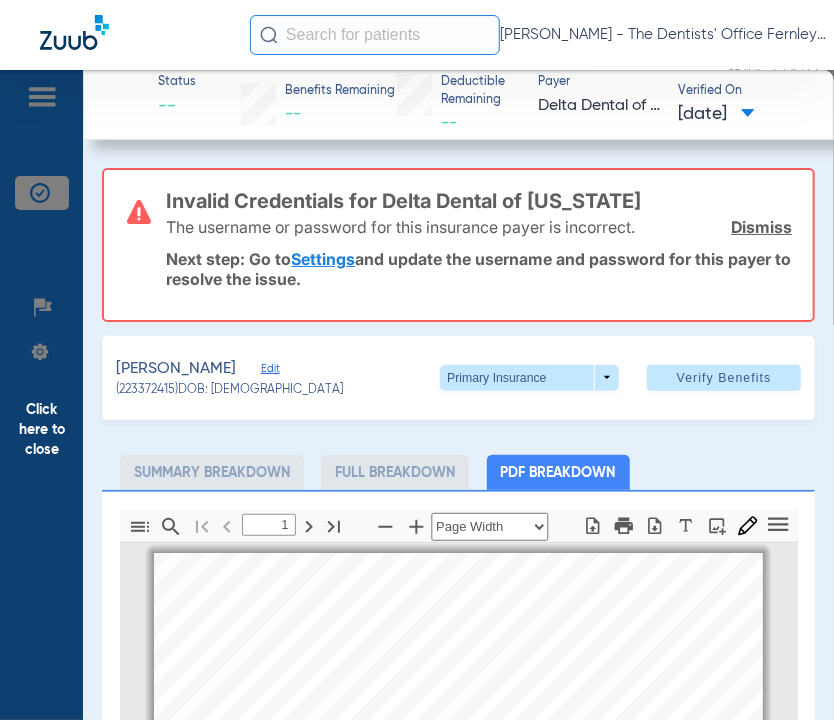 scroll, scrollTop: 10, scrollLeft: 0, axis: vertical 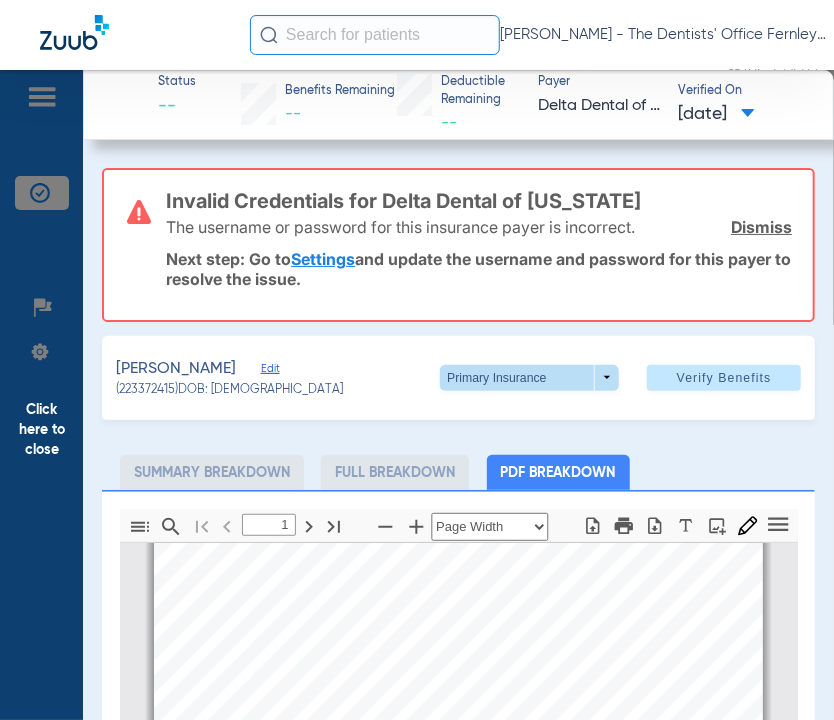 click 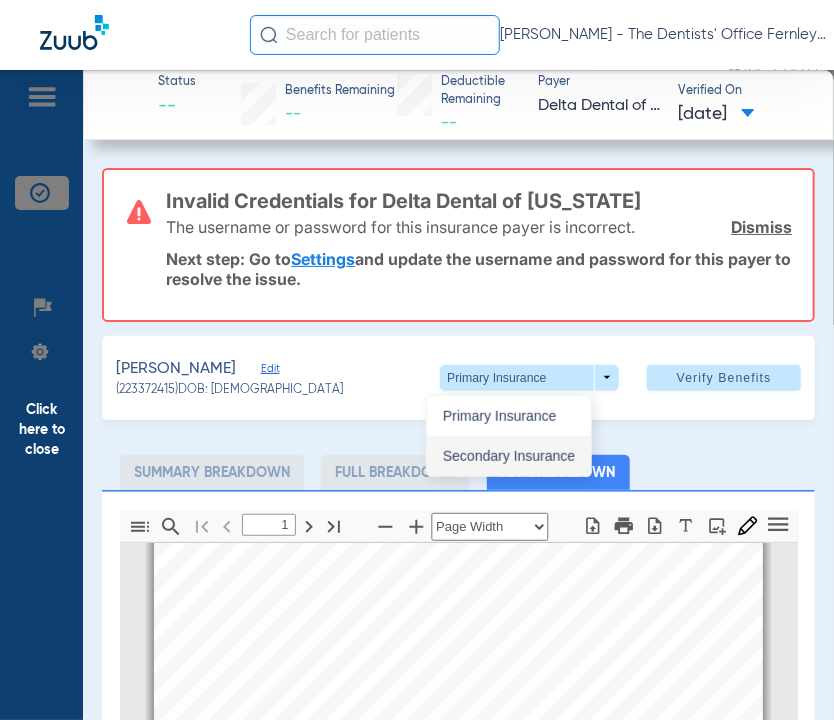click on "Secondary Insurance" at bounding box center (509, 456) 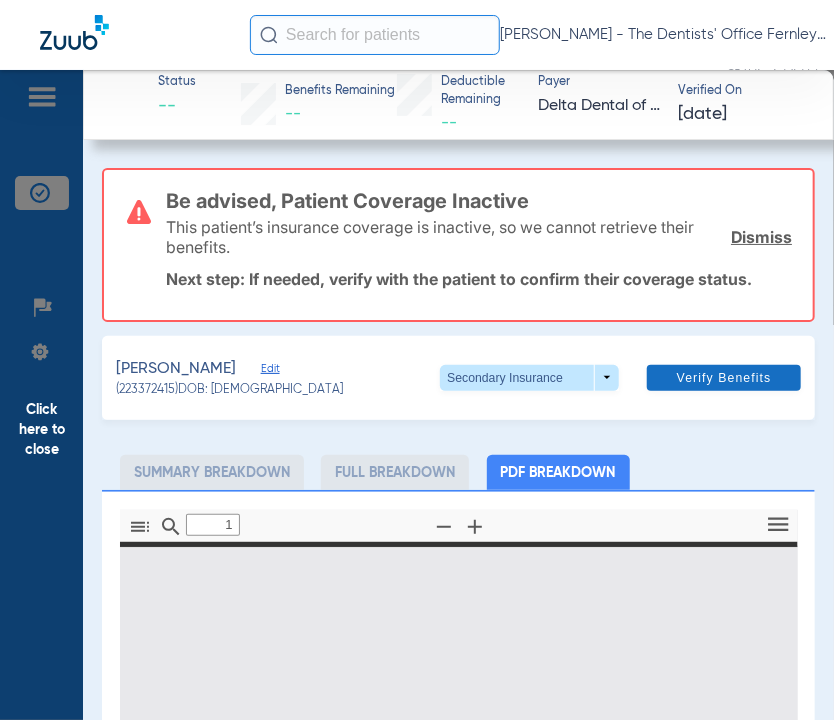 click 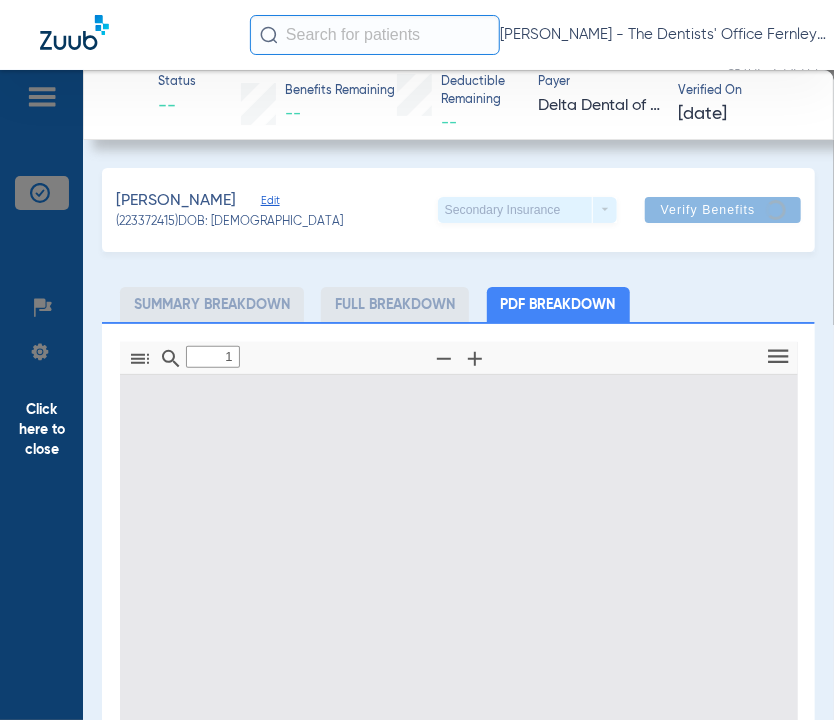 type on "0" 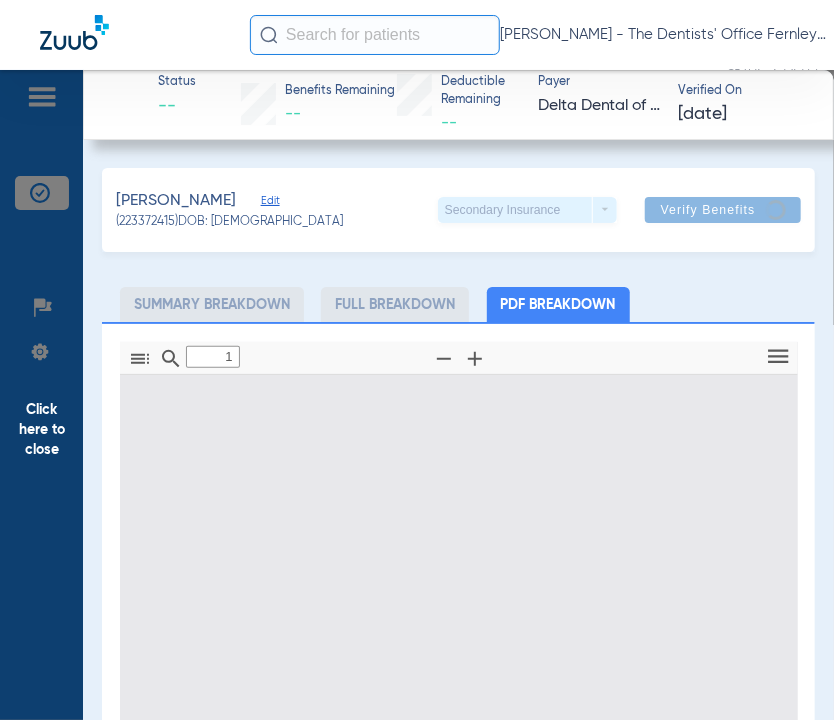 select on "page-width" 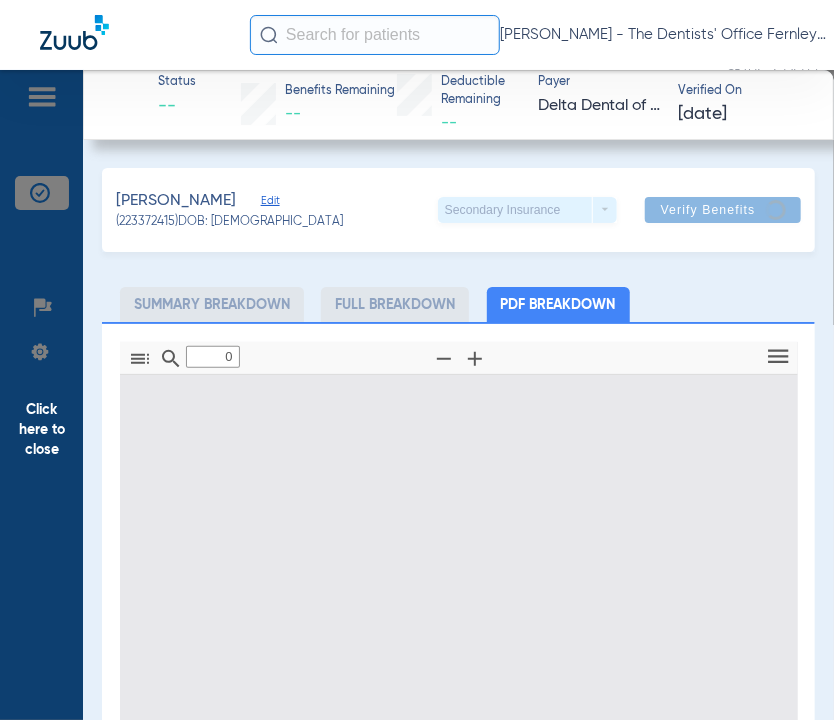 type on "1" 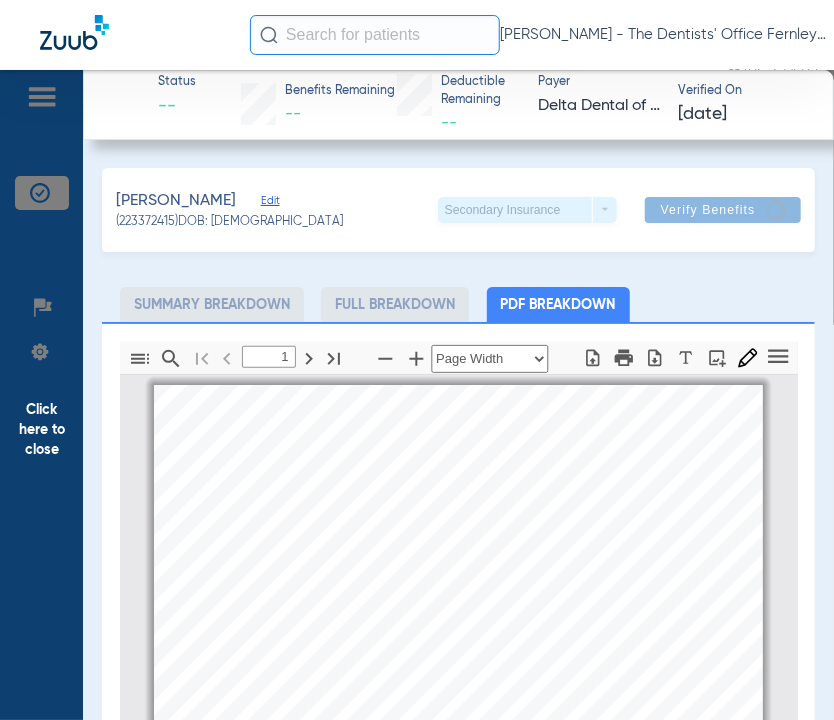 scroll, scrollTop: 10, scrollLeft: 0, axis: vertical 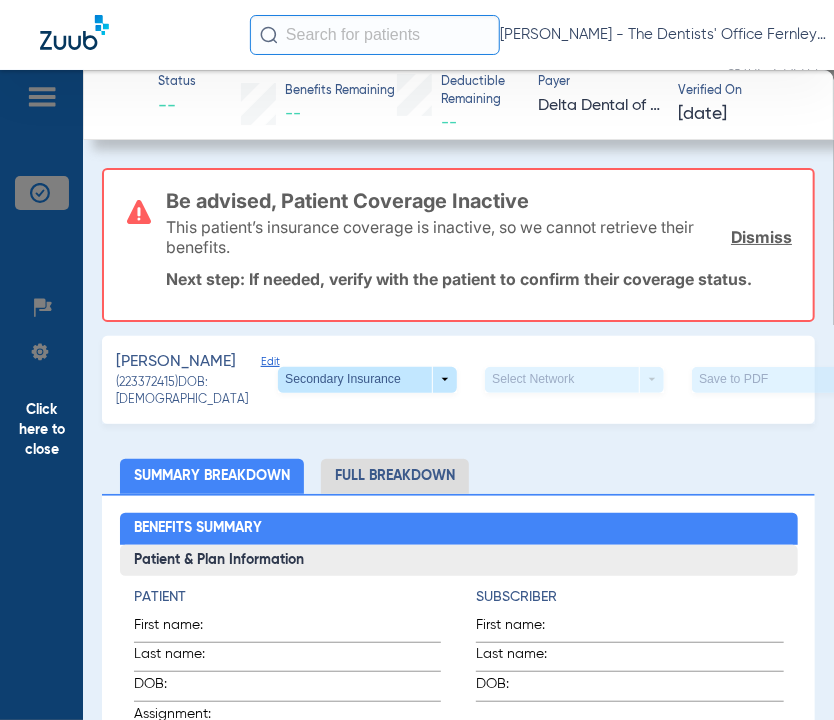 click on "Click here to close" 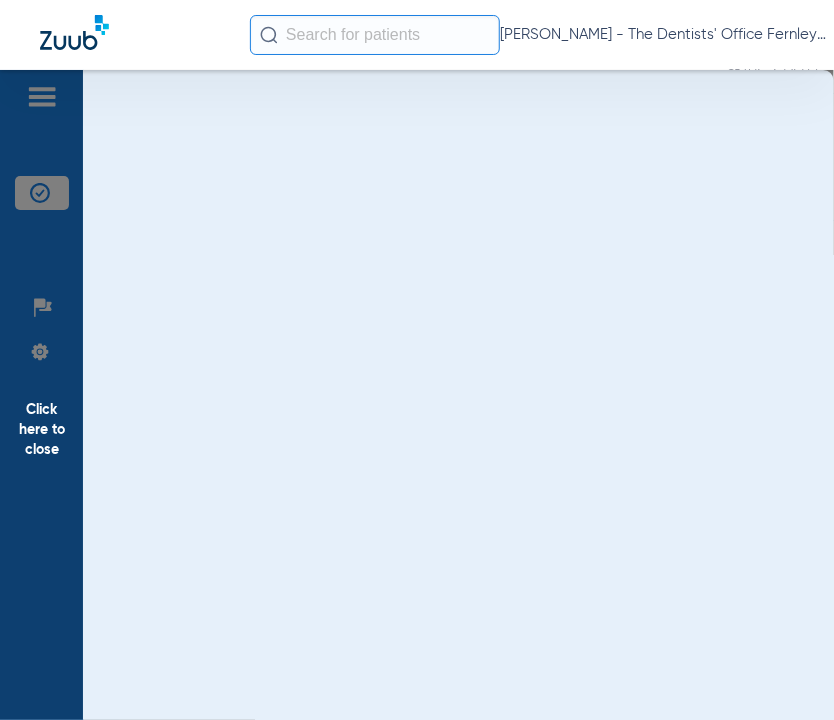 click on "[DATE]   [DATE]   [DATE]   [DATE]   [DATE]   [DATE]   [DATE]   [DATE]   [DATE]   [DATE]   [DATE]   [DATE]   [DATE]   [DATE]   [DATE]   [DATE]   [DATE]   [DATE]   [DATE]   [DATE]   [DATE]   [DATE]   [DATE]   [DATE]   [DATE]   [DATE]   [DATE]   [DATE]   [DATE]   [DATE]   [DATE]   [DATE]   [DATE]   [DATE]   [DATE]   [DATE]   [DATE]   [DATE]   [DATE]   [DATE]   [DATE]   [DATE]   [DATE]   [DATE]  Su" 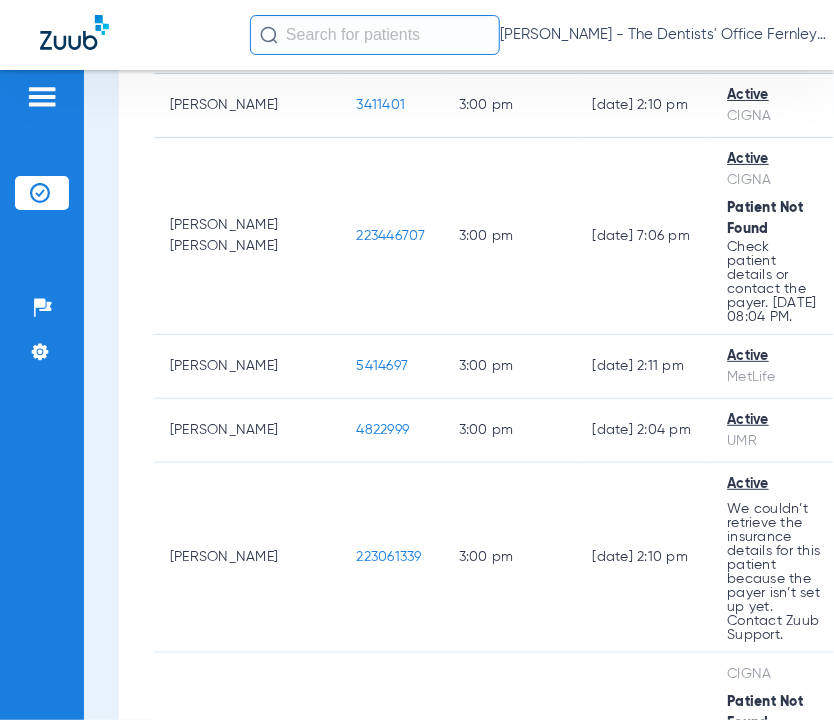 scroll, scrollTop: 6080, scrollLeft: 0, axis: vertical 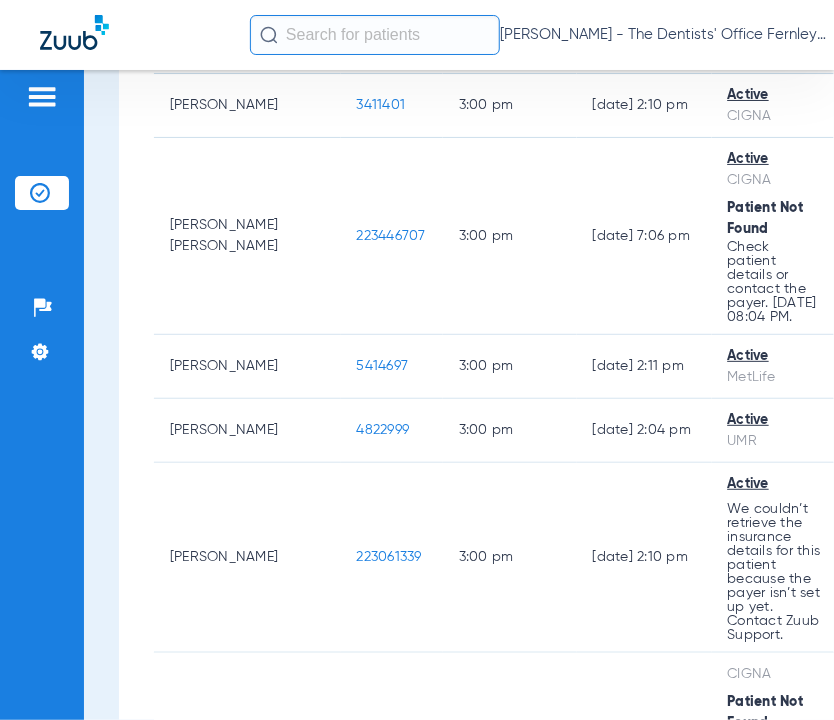 click on "[DATE]   [DATE]   [DATE]   [DATE]   [DATE]   [DATE]   [DATE]   [DATE]   [DATE]   [DATE]   [DATE]   [DATE]   [DATE]   [DATE]   [DATE]   [DATE]   [DATE]   [DATE]   [DATE]   [DATE]   [DATE]   [DATE]   [DATE]   [DATE]   [DATE]   [DATE]   [DATE]   [DATE]   [DATE]   [DATE]   [DATE]   [DATE]   [DATE]   [DATE]   [DATE]   [DATE]   [DATE]   [DATE]   [DATE]   [DATE]   [DATE]   [DATE]   [DATE]   [DATE]  Su" 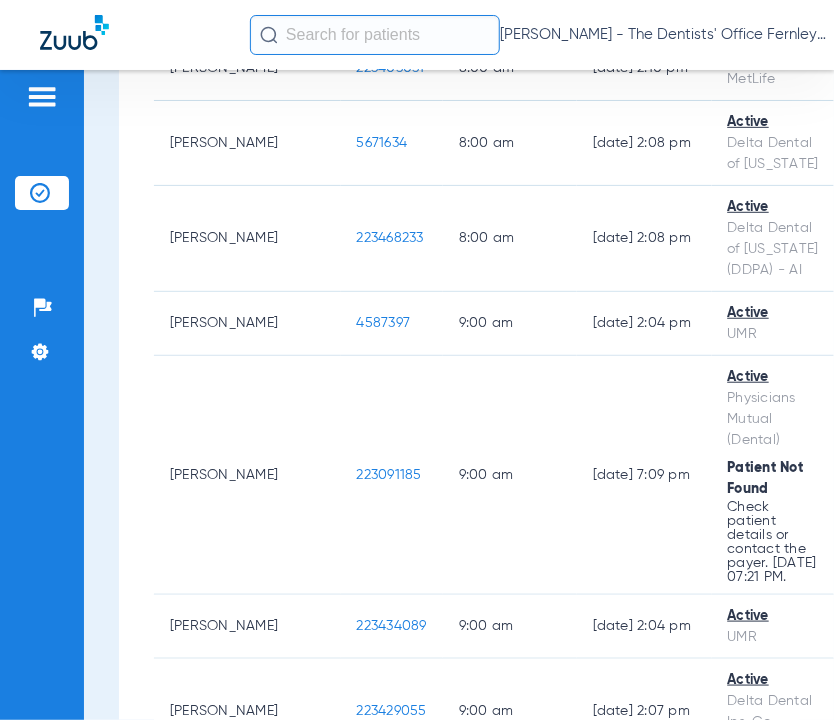 scroll, scrollTop: 0, scrollLeft: 0, axis: both 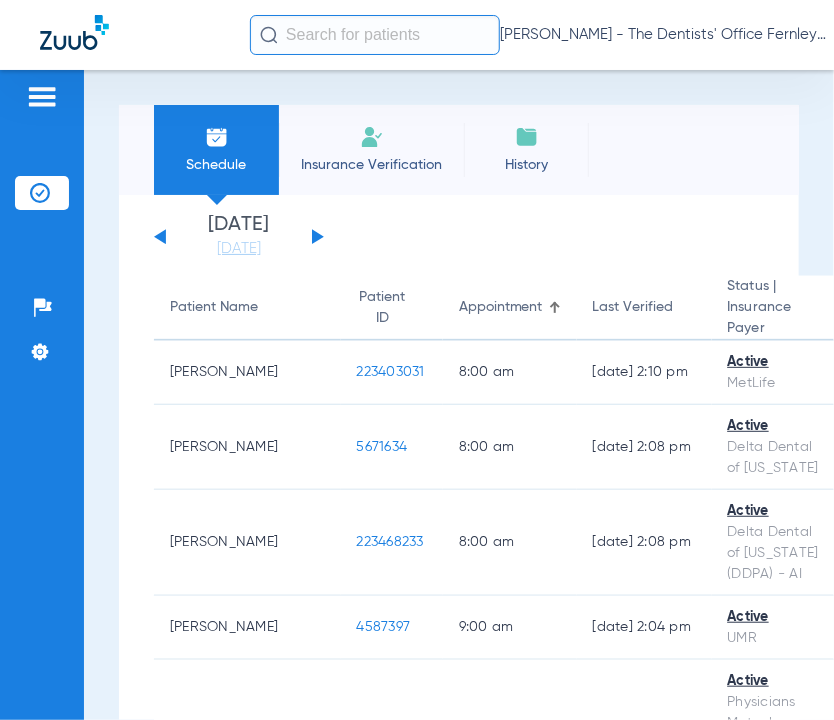 click 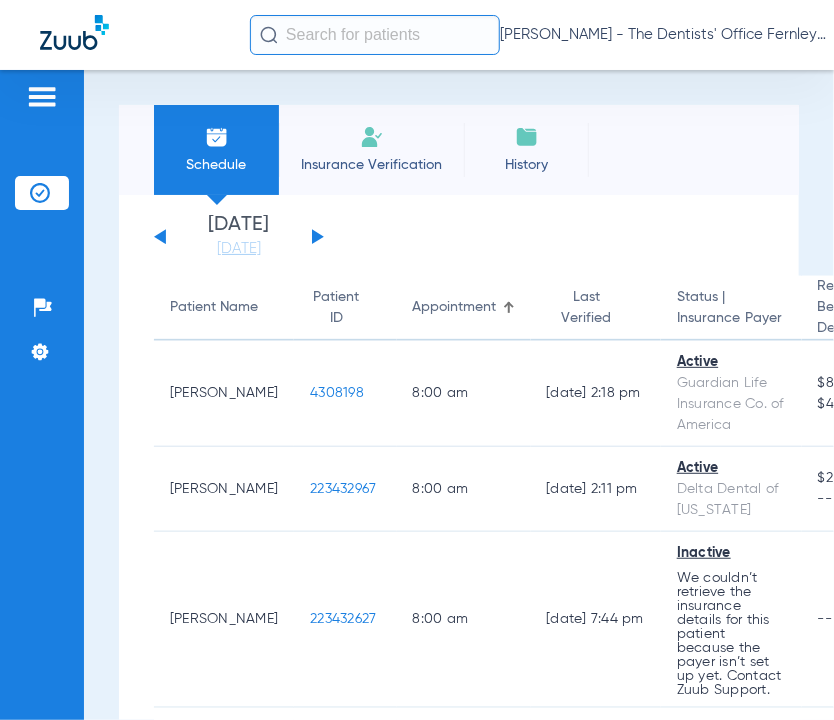 click on "Schedule Insurance Verification History  Last Appt. Sync Time:   Today - 08:07 AM   Wednesday   05-14-2025   Thursday   05-15-2025   Friday   05-16-2025   Saturday   05-17-2025   Sunday   05-18-2025   Monday   05-19-2025   Tuesday   05-20-2025   Wednesday   05-21-2025   Thursday   05-22-2025   Friday   05-23-2025   Saturday   05-24-2025   Sunday   05-25-2025   Monday   05-26-2025   Tuesday   05-27-2025   Wednesday   05-28-2025   Thursday   05-29-2025   Friday   05-30-2025   Saturday   05-31-2025   Sunday   06-01-2025   Monday   06-02-2025   Tuesday   06-03-2025   Wednesday   06-04-2025   Thursday   06-05-2025   Friday   06-06-2025   Saturday   06-07-2025   Sunday   06-08-2025   Monday   06-09-2025   Tuesday   06-10-2025   Wednesday   06-11-2025   Thursday   06-12-2025   Friday   06-13-2025   Saturday   06-14-2025   Sunday   06-15-2025   Monday   06-16-2025   Tuesday   06-17-2025   Wednesday   06-18-2025   Thursday   06-19-2025   Friday   06-20-2025   Saturday   06-21-2025   Sunday   06-22-2025   Monday  Su Mo" at bounding box center [459, 395] 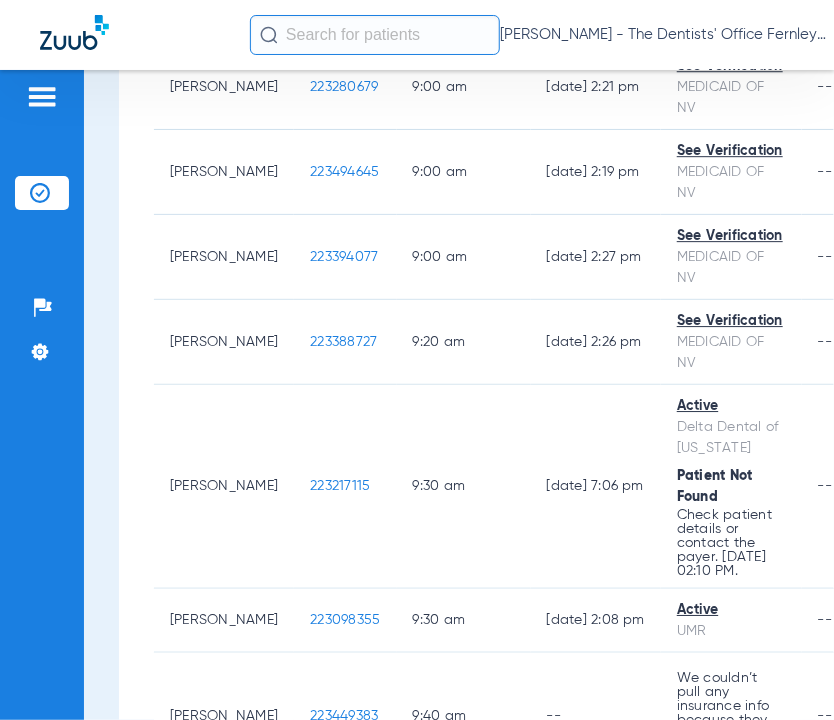 scroll, scrollTop: 1680, scrollLeft: 0, axis: vertical 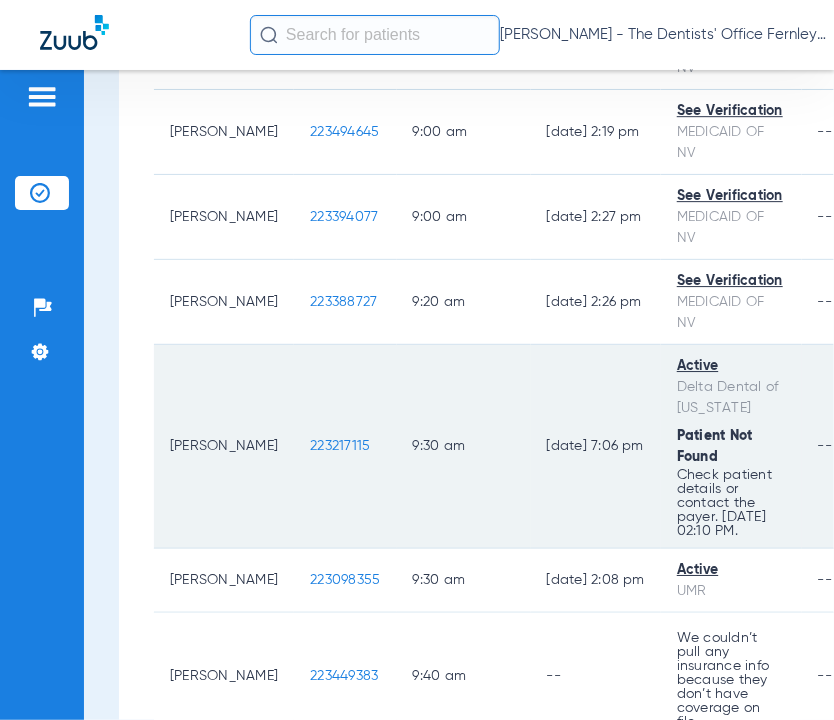 click on "223217115" 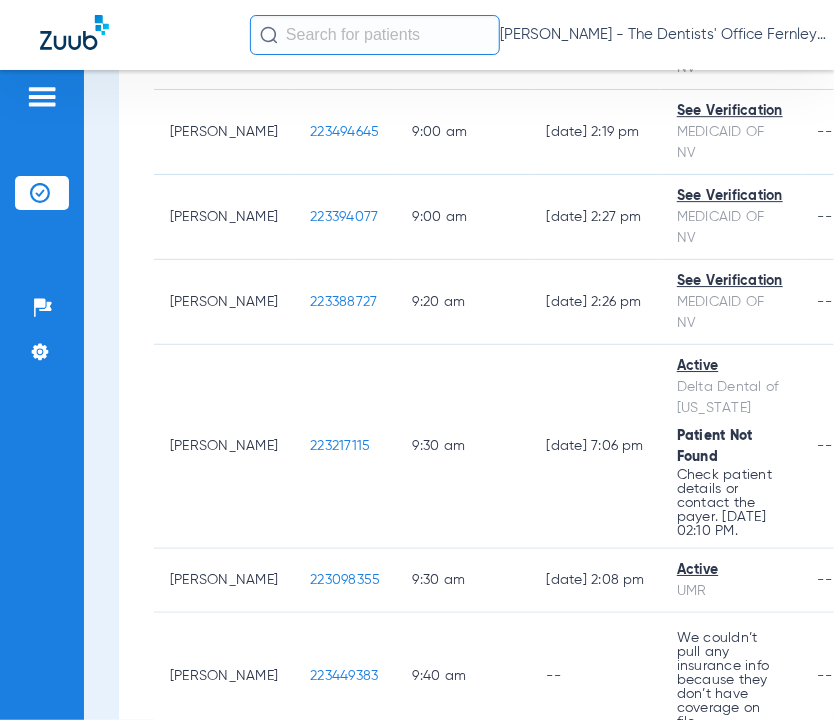 click on "Schedule Insurance Verification History  Last Appt. Sync Time:   Today - 08:15 AM   Wednesday   05-14-2025   Thursday   05-15-2025   Friday   05-16-2025   Saturday   05-17-2025   Sunday   05-18-2025   Monday   05-19-2025   Tuesday   05-20-2025   Wednesday   05-21-2025   Thursday   05-22-2025   Friday   05-23-2025   Saturday   05-24-2025   Sunday   05-25-2025   Monday   05-26-2025   Tuesday   05-27-2025   Wednesday   05-28-2025   Thursday   05-29-2025   Friday   05-30-2025   Saturday   05-31-2025   Sunday   06-01-2025   Monday   06-02-2025   Tuesday   06-03-2025   Wednesday   06-04-2025   Thursday   06-05-2025   Friday   06-06-2025   Saturday   06-07-2025   Sunday   06-08-2025   Monday   06-09-2025   Tuesday   06-10-2025   Wednesday   06-11-2025   Thursday   06-12-2025   Friday   06-13-2025   Saturday   06-14-2025   Sunday   06-15-2025   Monday   06-16-2025   Tuesday   06-17-2025   Wednesday   06-18-2025   Thursday   06-19-2025   Friday   06-20-2025   Saturday   06-21-2025   Sunday   06-22-2025   Monday  Su Mo" at bounding box center (459, 395) 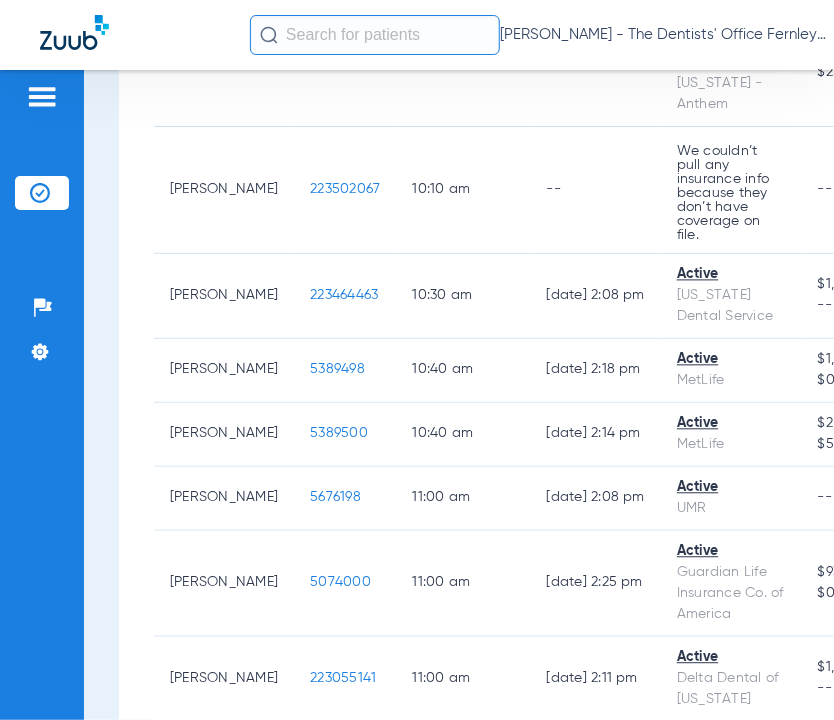 scroll, scrollTop: 3440, scrollLeft: 0, axis: vertical 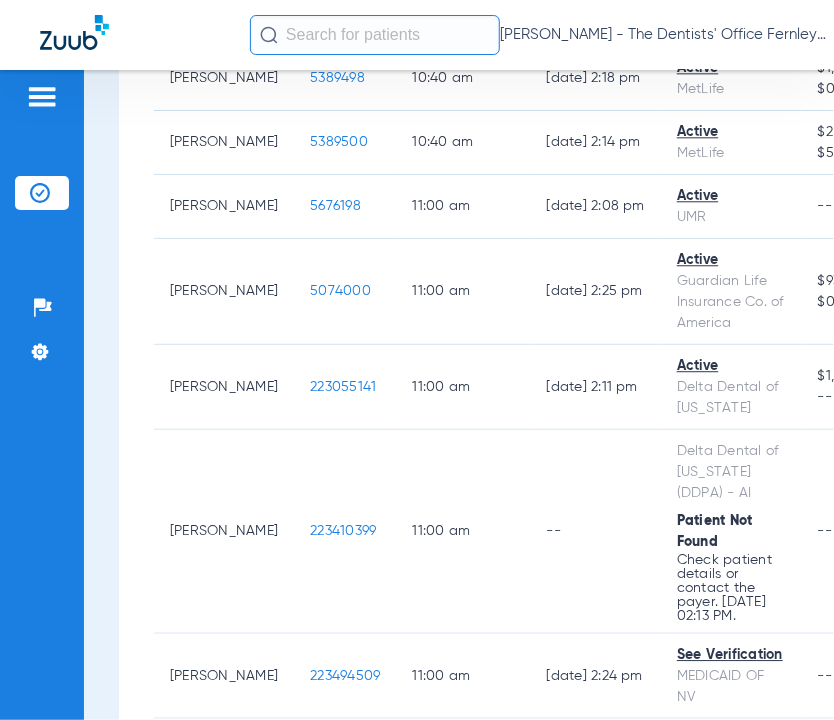 click on "[DATE]   [DATE]   [DATE]   [DATE]   [DATE]   [DATE]   [DATE]   [DATE]   [DATE]   [DATE]   [DATE]   [DATE]   [DATE]   [DATE]   [DATE]   [DATE]   [DATE]   [DATE]   [DATE]   [DATE]   [DATE]   [DATE]   [DATE]   [DATE]   [DATE]   [DATE]   [DATE]   [DATE]   [DATE]   [DATE]   [DATE]   [DATE]   [DATE]   [DATE]   [DATE]   [DATE]   [DATE]   [DATE]   [DATE]   [DATE]   [DATE]   [DATE]   [DATE]   [DATE]  Su" 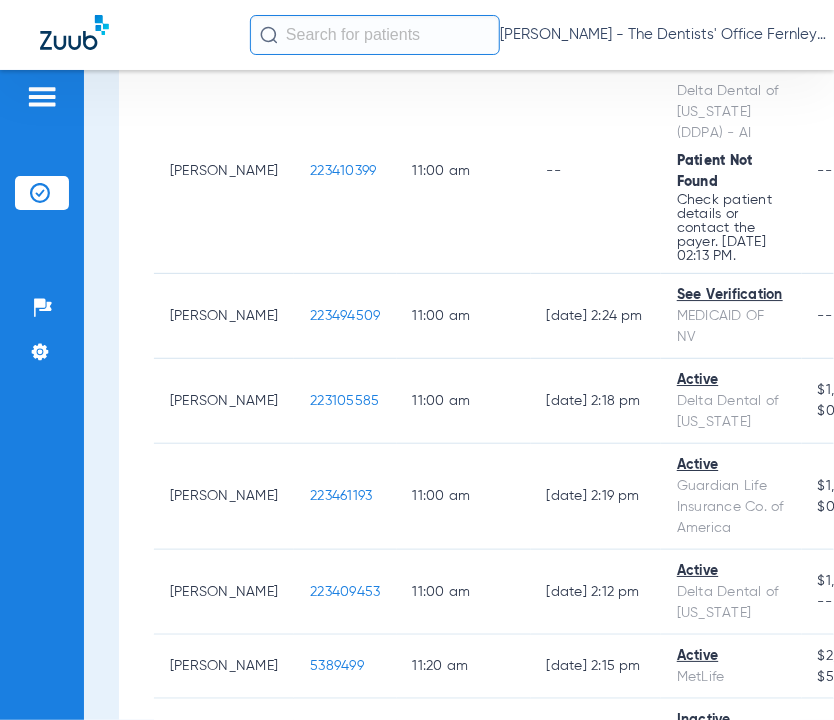 scroll, scrollTop: 3960, scrollLeft: 0, axis: vertical 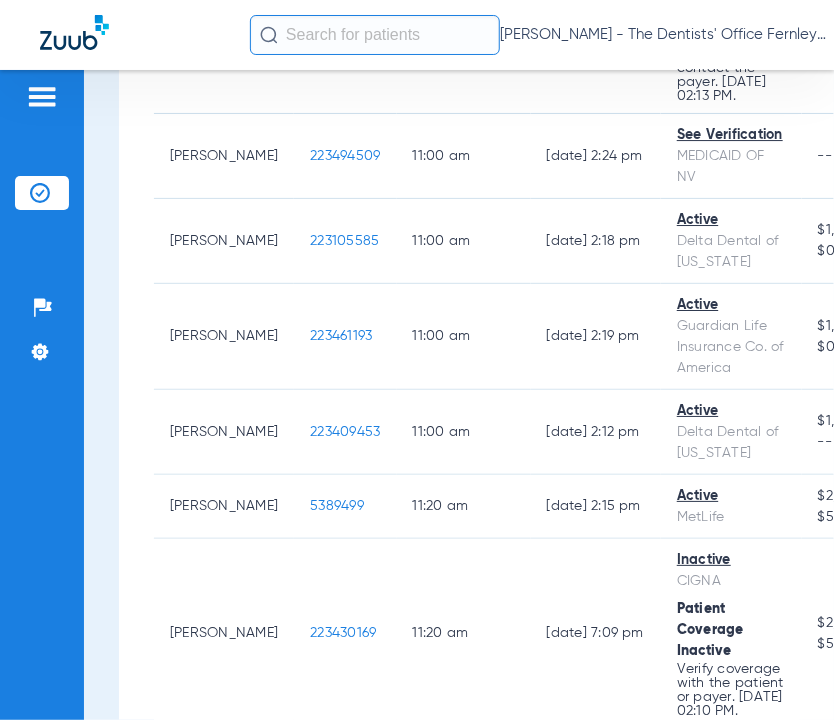 click on "Schedule Insurance Verification History  Last Appt. Sync Time:   Today - 09:03 AM   Wednesday   05-14-2025   Thursday   05-15-2025   Friday   05-16-2025   Saturday   05-17-2025   Sunday   05-18-2025   Monday   05-19-2025   Tuesday   05-20-2025   Wednesday   05-21-2025   Thursday   05-22-2025   Friday   05-23-2025   Saturday   05-24-2025   Sunday   05-25-2025   Monday   05-26-2025   Tuesday   05-27-2025   Wednesday   05-28-2025   Thursday   05-29-2025   Friday   05-30-2025   Saturday   05-31-2025   Sunday   06-01-2025   Monday   06-02-2025   Tuesday   06-03-2025   Wednesday   06-04-2025   Thursday   06-05-2025   Friday   06-06-2025   Saturday   06-07-2025   Sunday   06-08-2025   Monday   06-09-2025   Tuesday   06-10-2025   Wednesday   06-11-2025   Thursday   06-12-2025   Friday   06-13-2025   Saturday   06-14-2025   Sunday   06-15-2025   Monday   06-16-2025   Tuesday   06-17-2025   Wednesday   06-18-2025   Thursday   06-19-2025   Friday   06-20-2025   Saturday   06-21-2025   Sunday   06-22-2025   Monday  Su Mo" at bounding box center (459, 395) 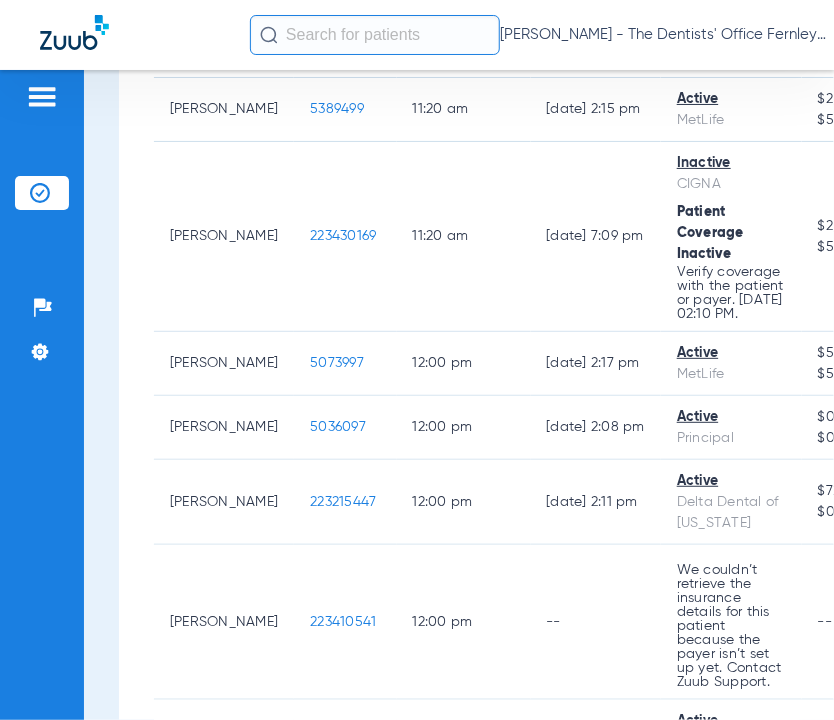 scroll, scrollTop: 4360, scrollLeft: 0, axis: vertical 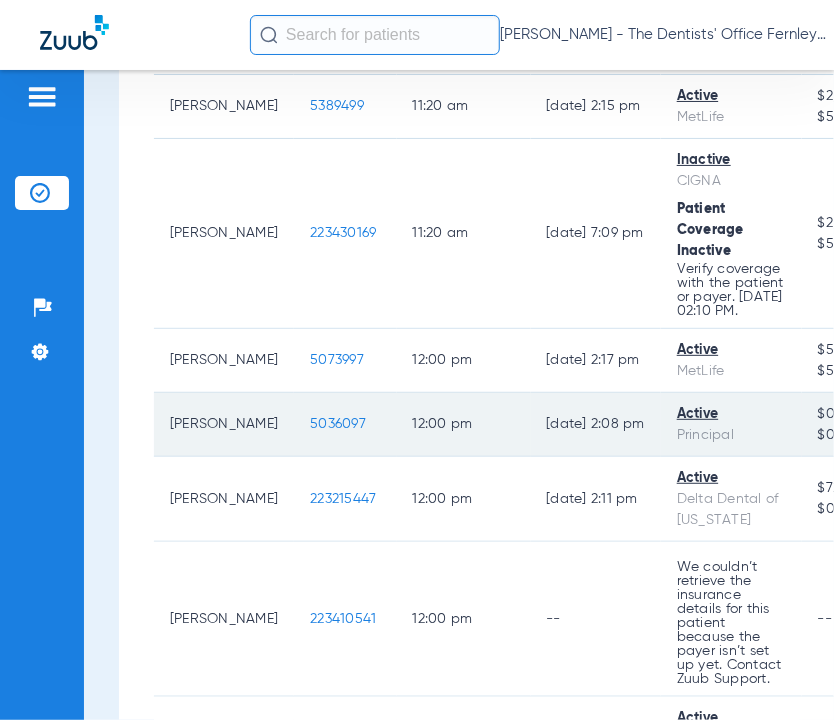 click on "5036097" 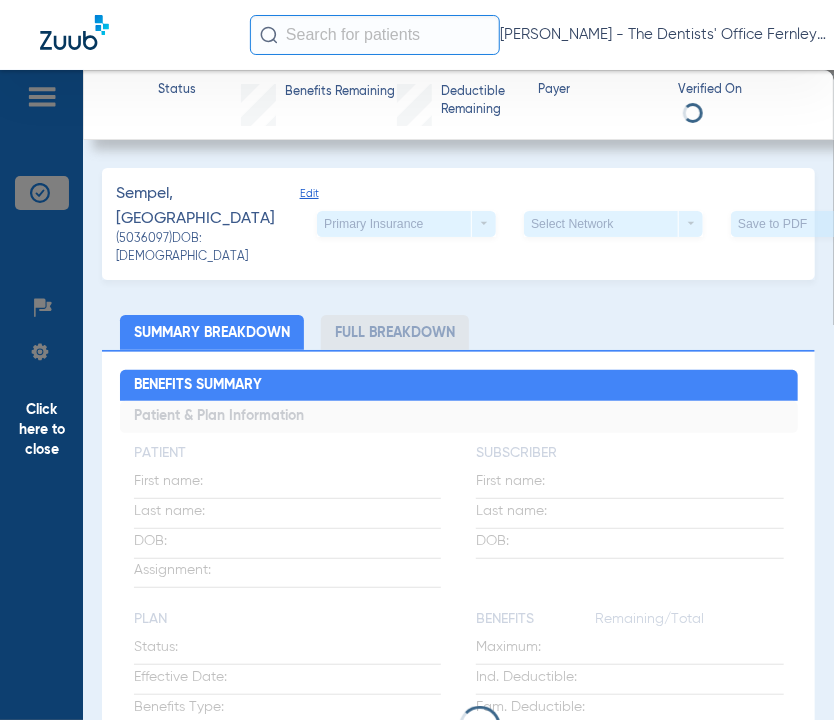 click on "Primary Insurance  arrow_drop_down" 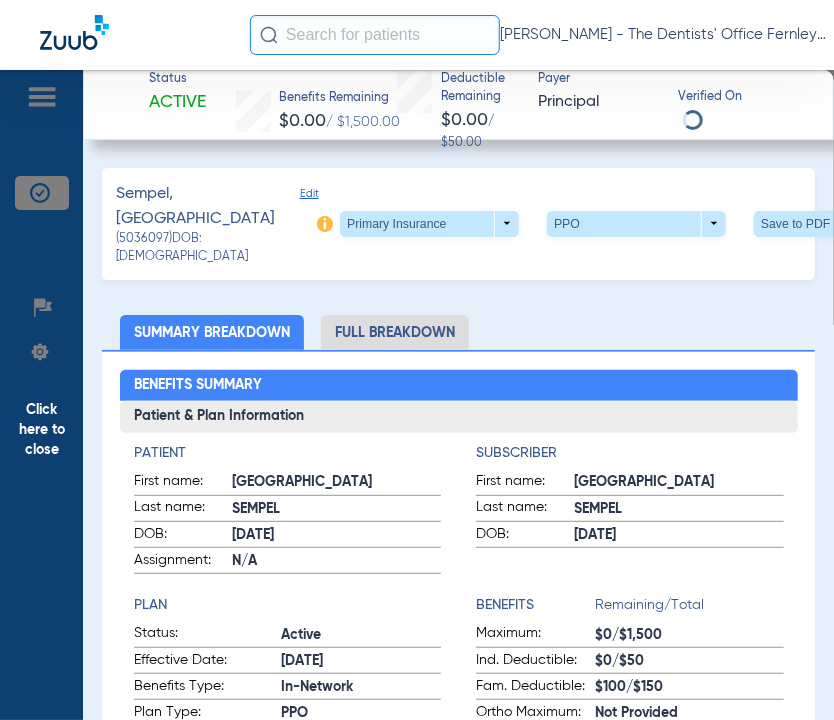 click 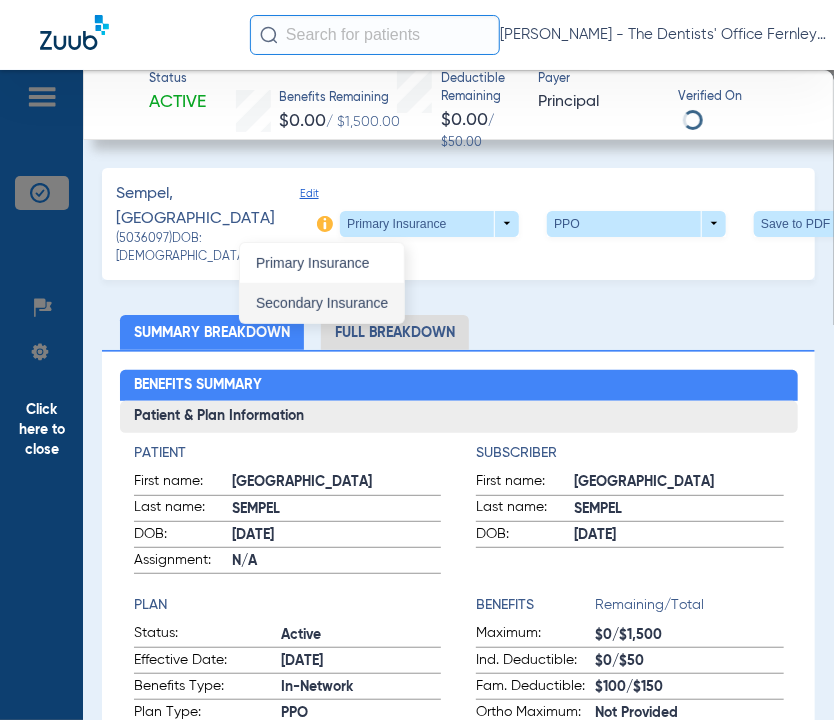 click on "Secondary Insurance" at bounding box center [322, 303] 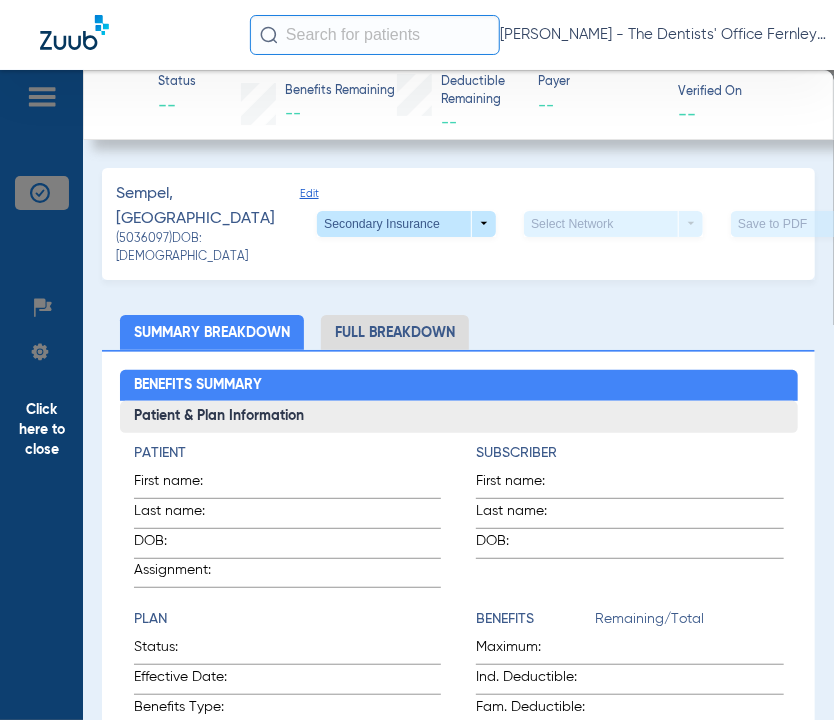 click on "Sempel, Sydney   Edit   (5036097)   DOB: 07/07/2001   Secondary Insurance  arrow_drop_down  Select Network  arrow_drop_down  Save to PDF  arrow_drop_down  Verify Benefits" 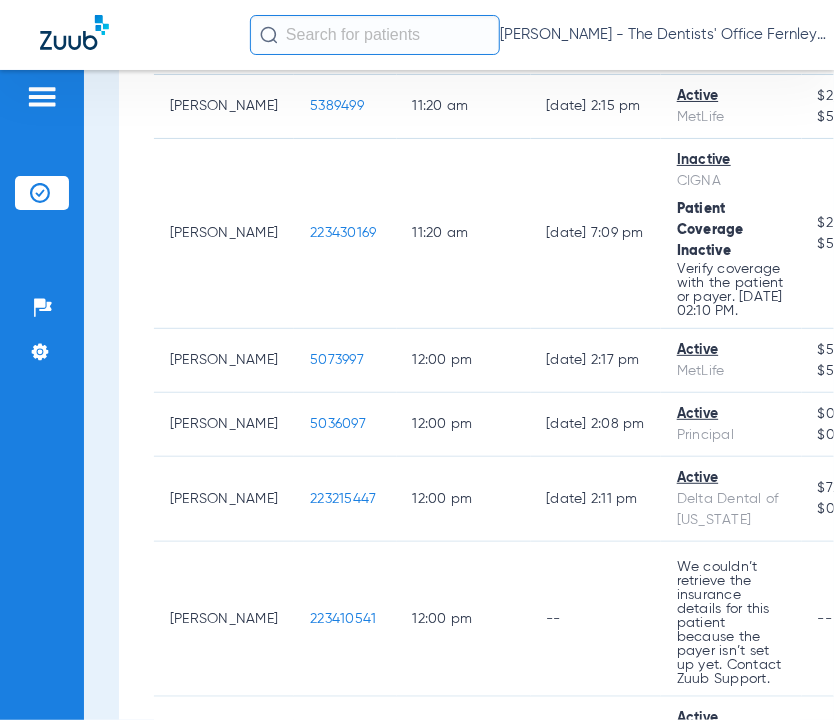 click on "Schedule Insurance Verification History  Last Appt. Sync Time:   Today - 09:03 AM   Wednesday   05-14-2025   Thursday   05-15-2025   Friday   05-16-2025   Saturday   05-17-2025   Sunday   05-18-2025   Monday   05-19-2025   Tuesday   05-20-2025   Wednesday   05-21-2025   Thursday   05-22-2025   Friday   05-23-2025   Saturday   05-24-2025   Sunday   05-25-2025   Monday   05-26-2025   Tuesday   05-27-2025   Wednesday   05-28-2025   Thursday   05-29-2025   Friday   05-30-2025   Saturday   05-31-2025   Sunday   06-01-2025   Monday   06-02-2025   Tuesday   06-03-2025   Wednesday   06-04-2025   Thursday   06-05-2025   Friday   06-06-2025   Saturday   06-07-2025   Sunday   06-08-2025   Monday   06-09-2025   Tuesday   06-10-2025   Wednesday   06-11-2025   Thursday   06-12-2025   Friday   06-13-2025   Saturday   06-14-2025   Sunday   06-15-2025   Monday   06-16-2025   Tuesday   06-17-2025   Wednesday   06-18-2025   Thursday   06-19-2025   Friday   06-20-2025   Saturday   06-21-2025   Sunday   06-22-2025   Monday  Su Mo" at bounding box center (459, 395) 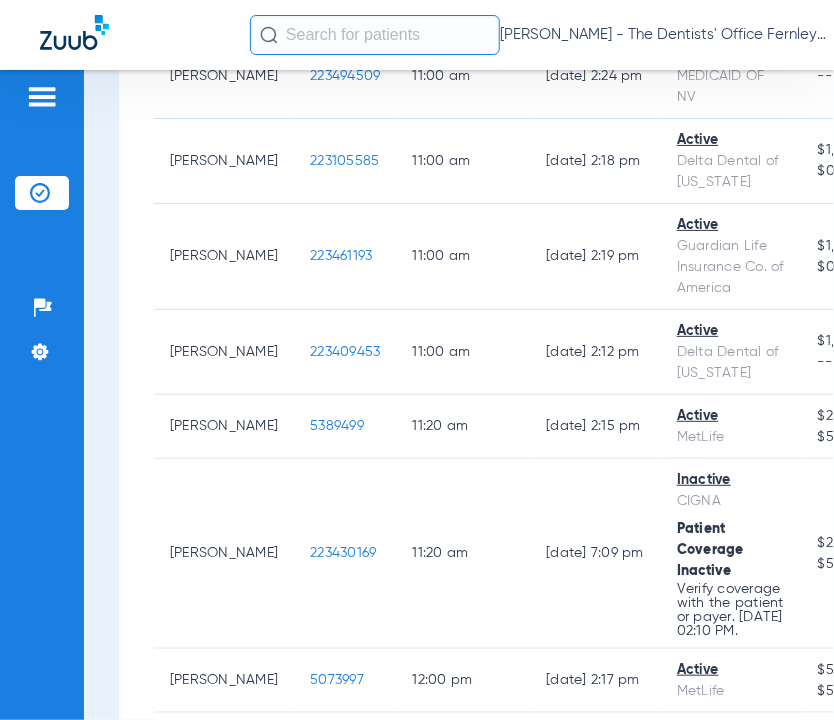 scroll, scrollTop: 4000, scrollLeft: 0, axis: vertical 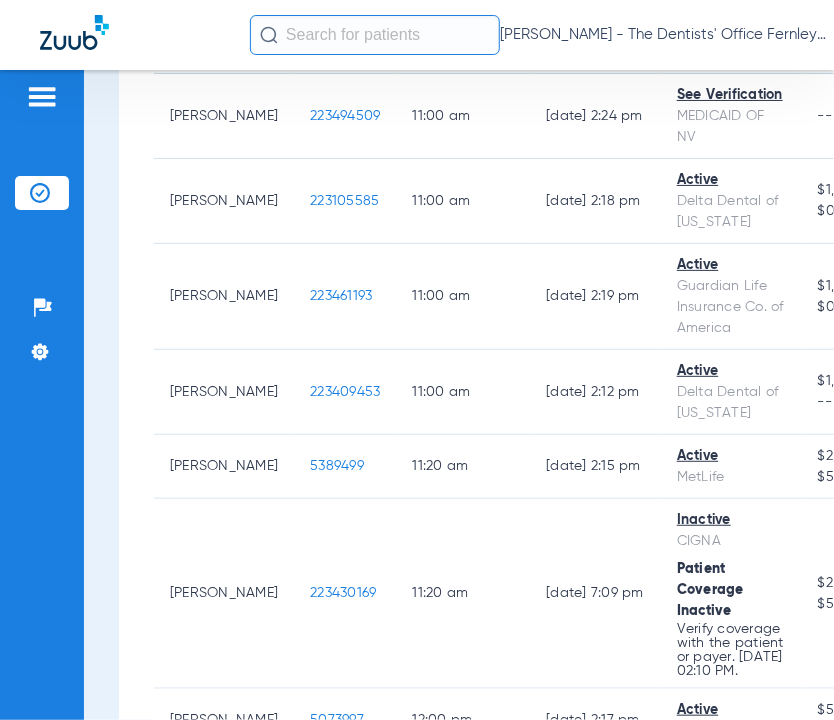 click on "[DATE]   [DATE]   [DATE]   [DATE]   [DATE]   [DATE]   [DATE]   [DATE]   [DATE]   [DATE]   [DATE]   [DATE]   [DATE]   [DATE]   [DATE]   [DATE]   [DATE]   [DATE]   [DATE]   [DATE]   [DATE]   [DATE]   [DATE]   [DATE]   [DATE]   [DATE]   [DATE]   [DATE]   [DATE]   [DATE]   [DATE]   [DATE]   [DATE]   [DATE]   [DATE]   [DATE]   [DATE]   [DATE]   [DATE]   [DATE]   [DATE]   [DATE]   [DATE]   [DATE]  Su" 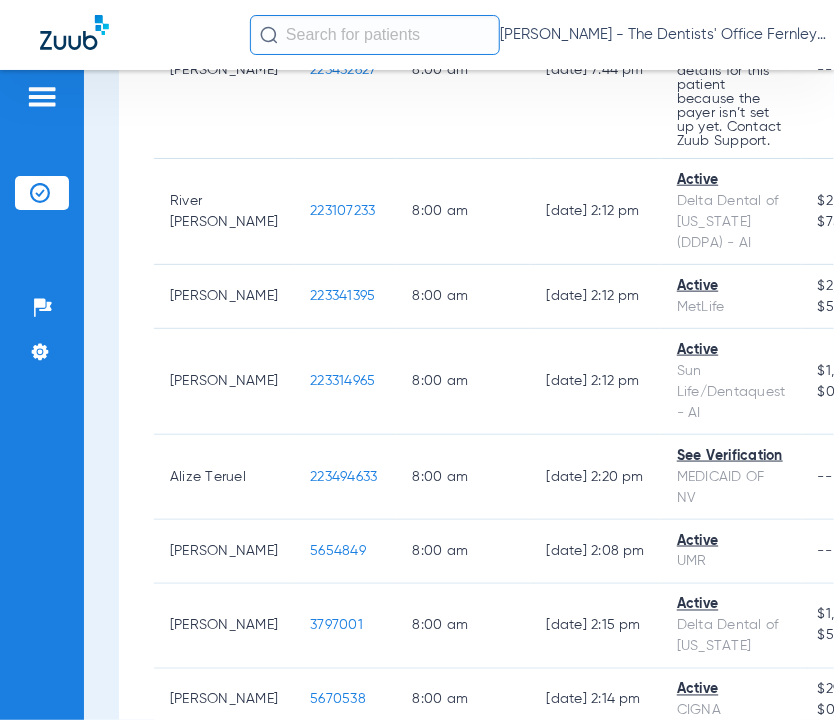 scroll, scrollTop: 0, scrollLeft: 0, axis: both 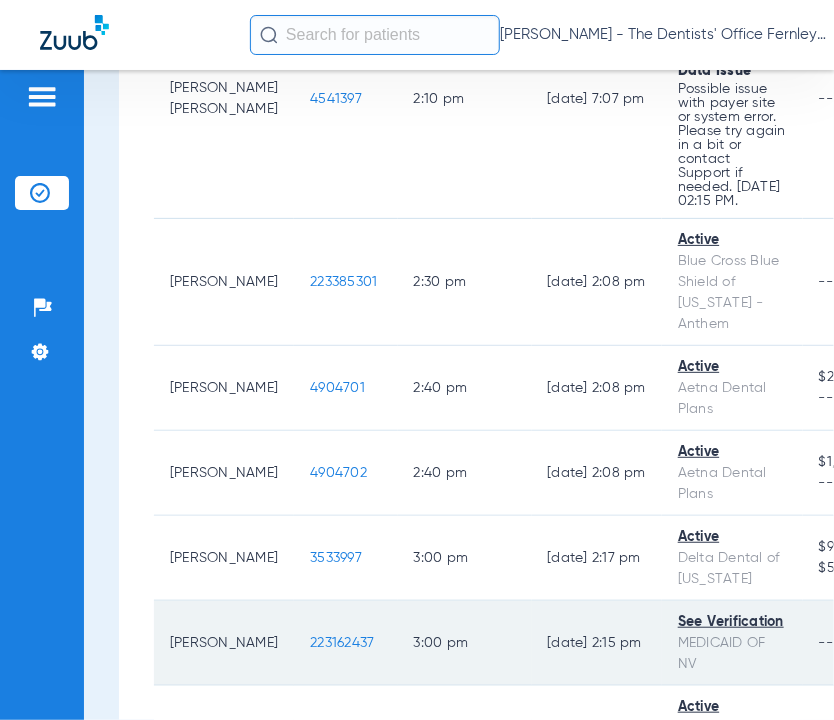 click on "MEDICAID OF NV" 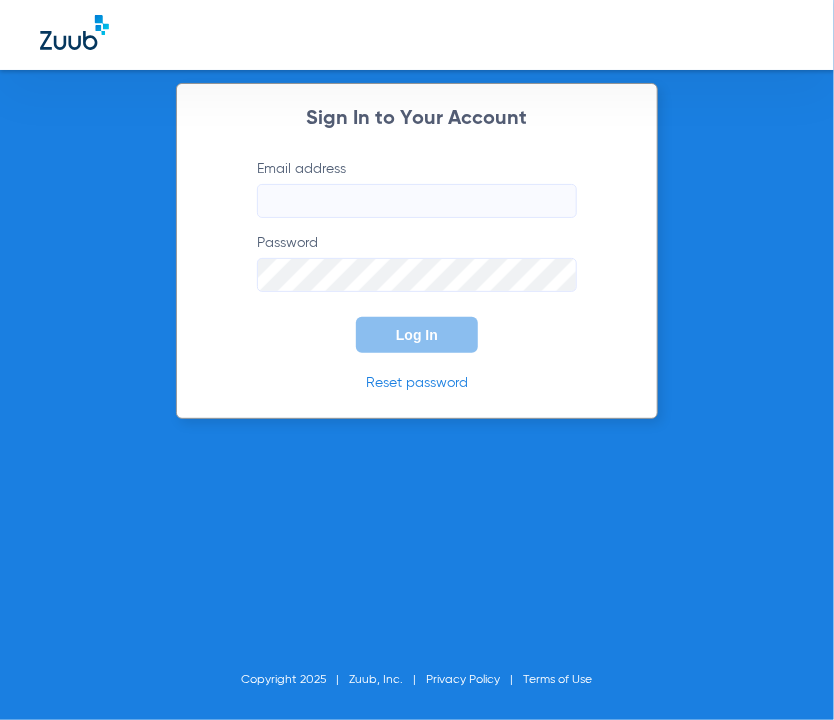 type on "[EMAIL_ADDRESS][PERSON_NAME][DOMAIN_NAME]" 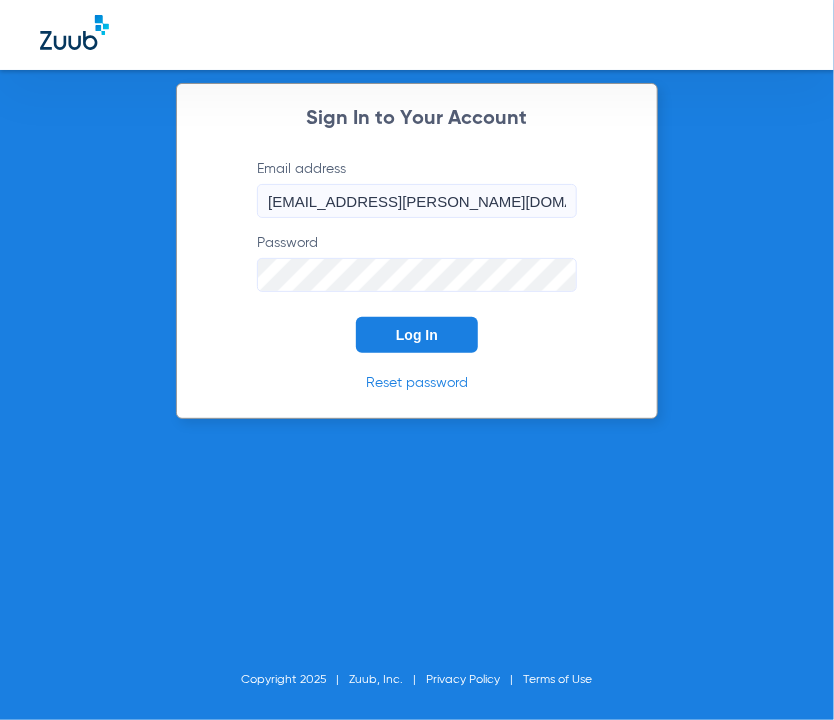 click on "Log In" 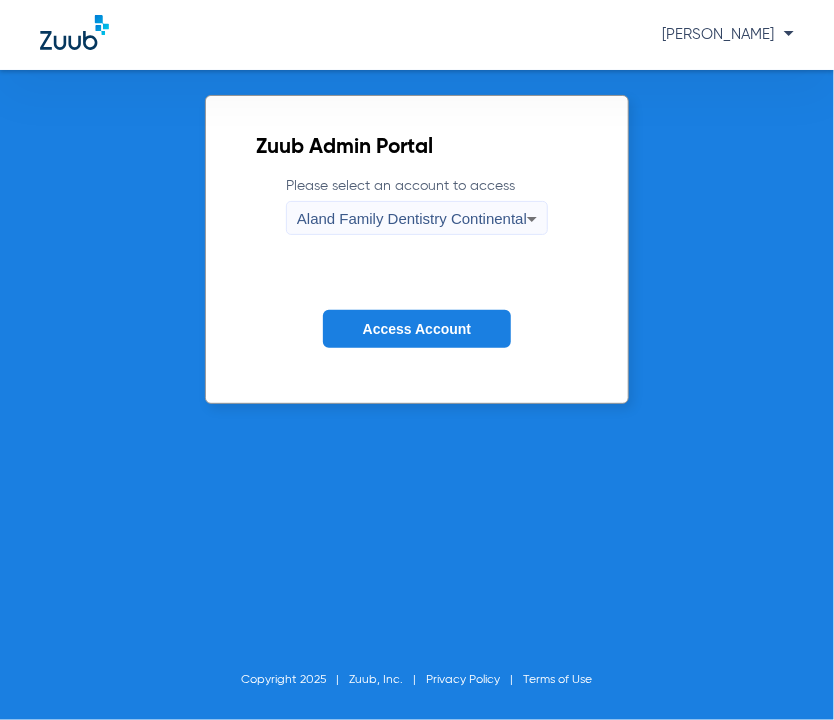 click on "Aland Family Dentistry Continental" at bounding box center [412, 219] 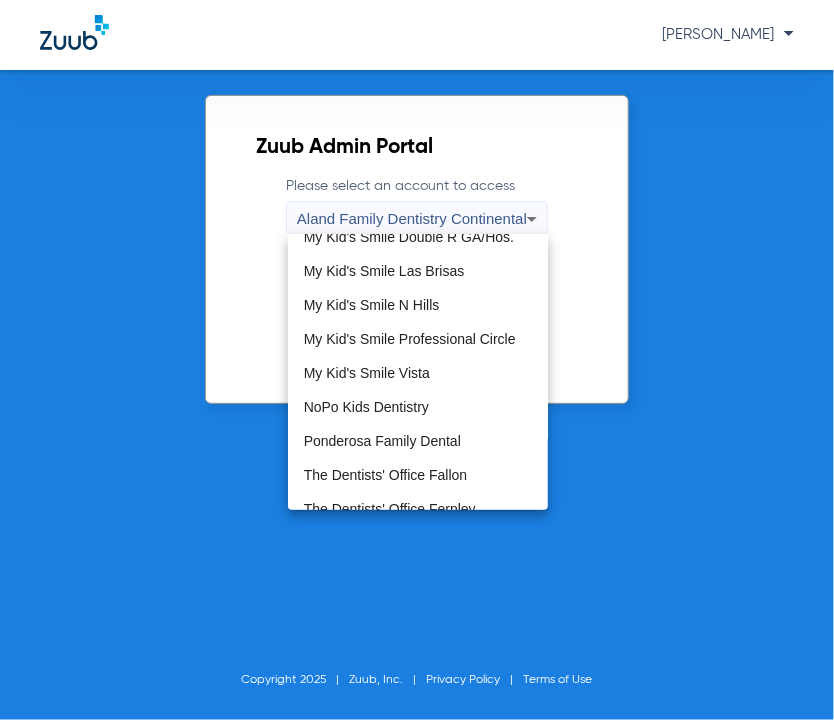 scroll, scrollTop: 608, scrollLeft: 0, axis: vertical 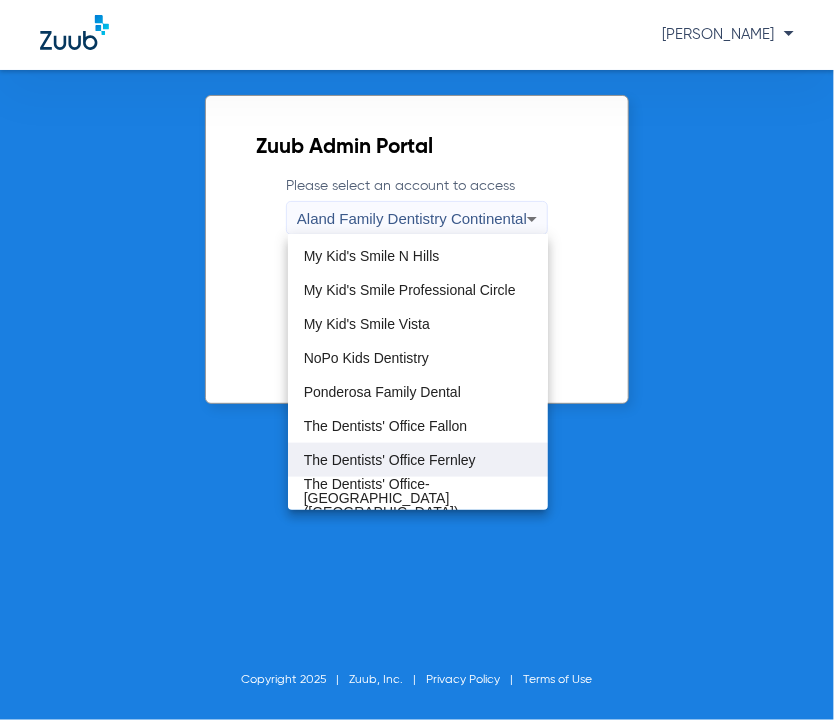 click on "The Dentists' Office Fernley" at bounding box center (390, 460) 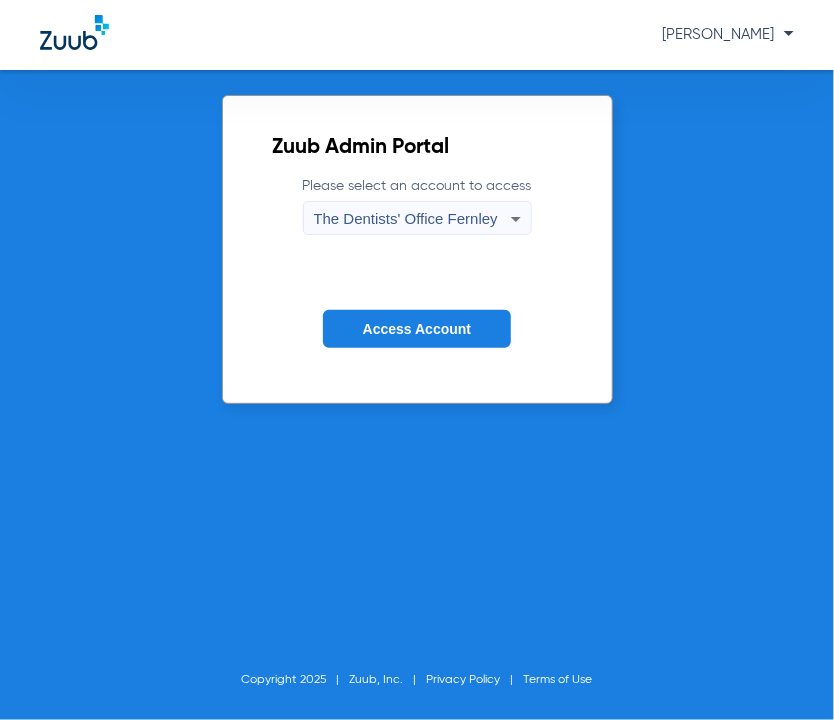click on "Access Account" 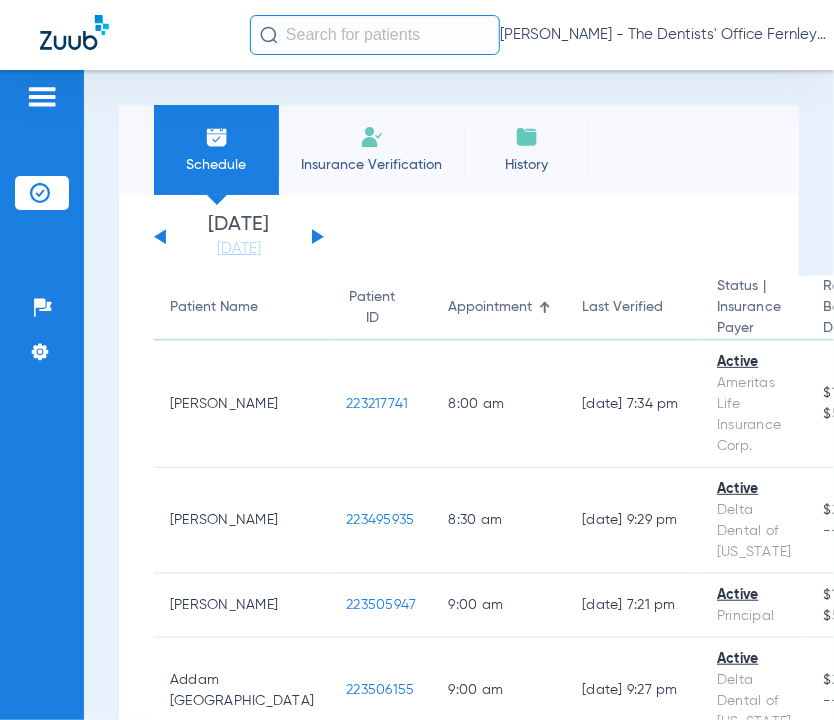 click on "[DATE]   [DATE]   [DATE]   [DATE]   [DATE]   [DATE]   [DATE]   [DATE]   [DATE]   [DATE]   [DATE]   [DATE]   [DATE]   [DATE]   [DATE]   [DATE]   [DATE]   [DATE]   [DATE]   [DATE]   [DATE]   [DATE]   [DATE]   [DATE]   [DATE]   [DATE]   [DATE]   [DATE]   [DATE]   [DATE]   [DATE]   [DATE]   [DATE]   [DATE]   [DATE]   [DATE]   [DATE]   [DATE]   [DATE]   [DATE]   [DATE]   [DATE]   [DATE]   [DATE]  Su" 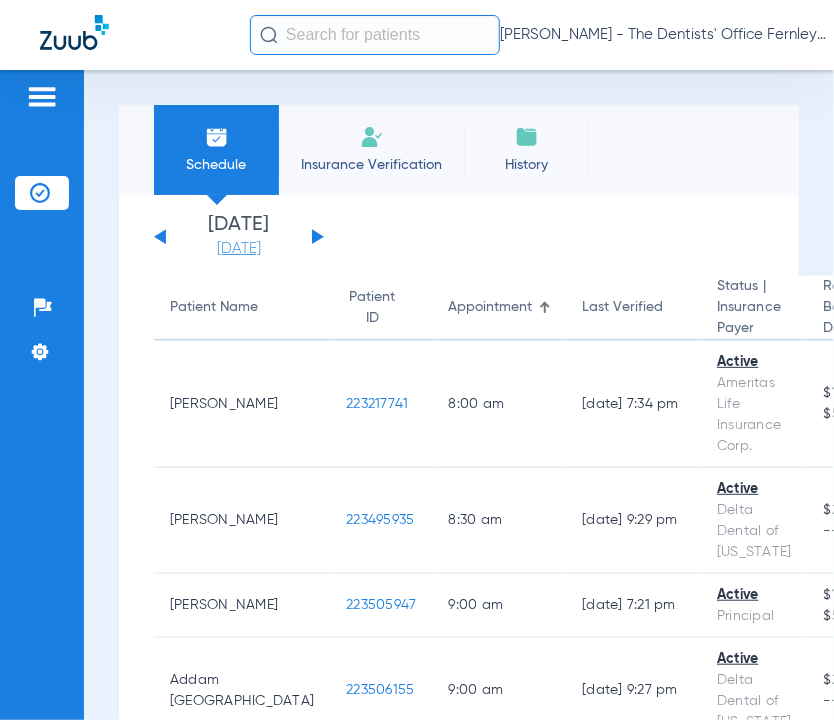 click on "[DATE]" 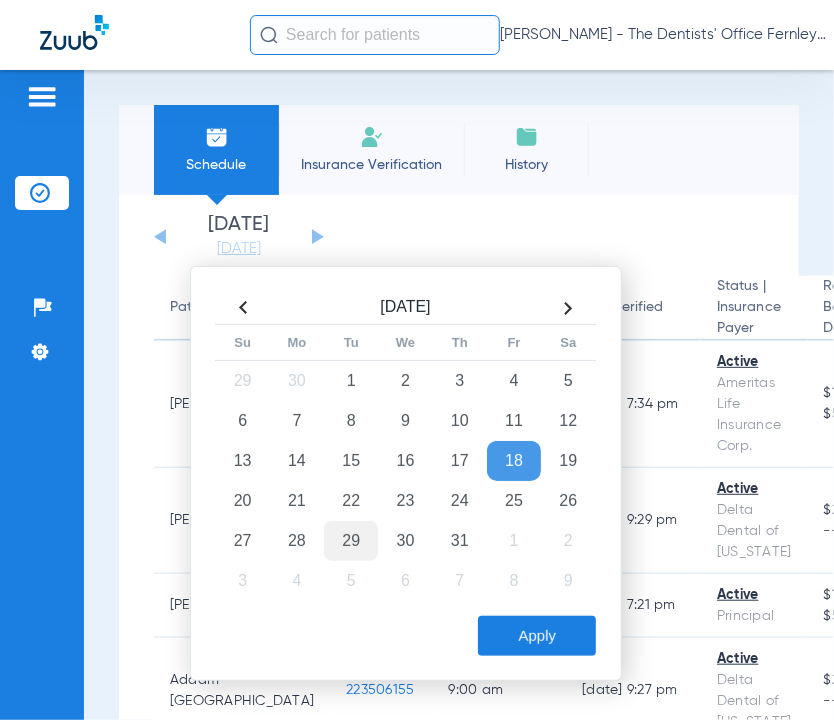 click on "29" 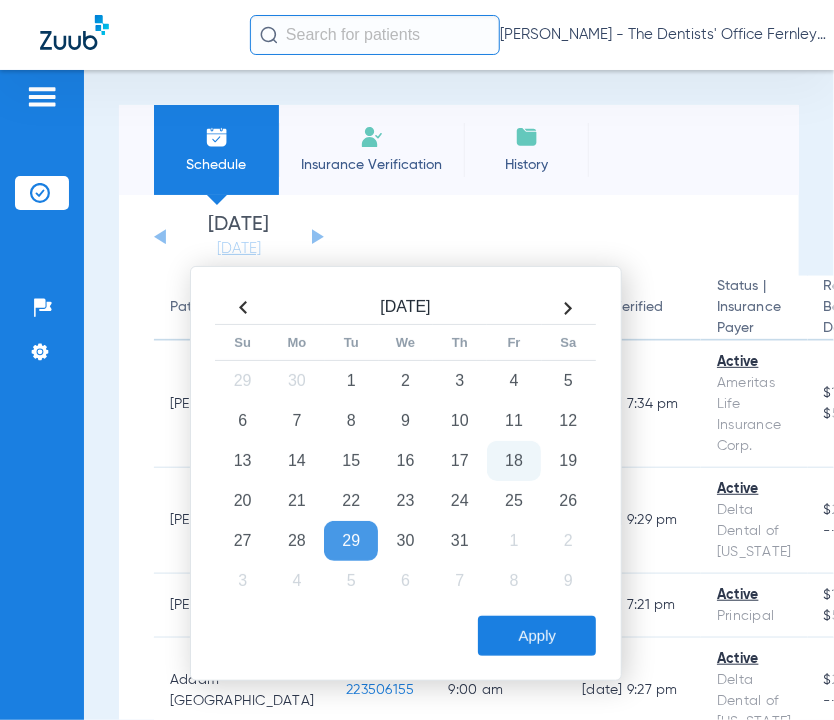 click on "Apply" 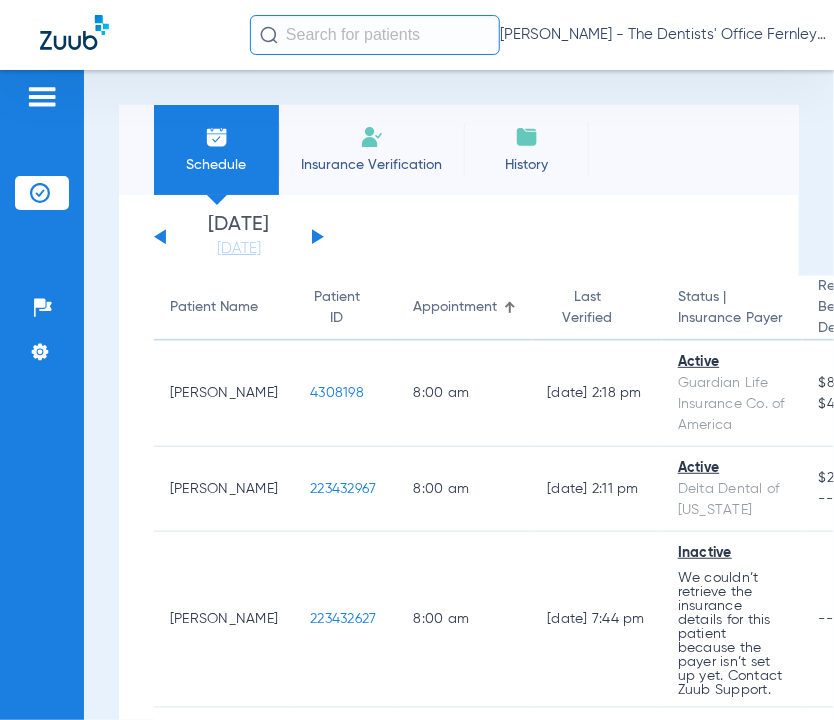 click on "[DATE]   [DATE]   [DATE]   [DATE]   [DATE]   [DATE]   [DATE]   [DATE]   [DATE]   [DATE]   [DATE]   [DATE]   [DATE]   [DATE]   [DATE]   [DATE]   [DATE]   [DATE]   [DATE]   [DATE]   [DATE]   [DATE]   [DATE]   [DATE]   [DATE]   [DATE]   [DATE]   [DATE]   [DATE]   [DATE]   [DATE]   [DATE]   [DATE]   [DATE]   [DATE]   [DATE]   [DATE]   [DATE]   [DATE]   [DATE]   [DATE]   [DATE]   [DATE]   [DATE]  Su" 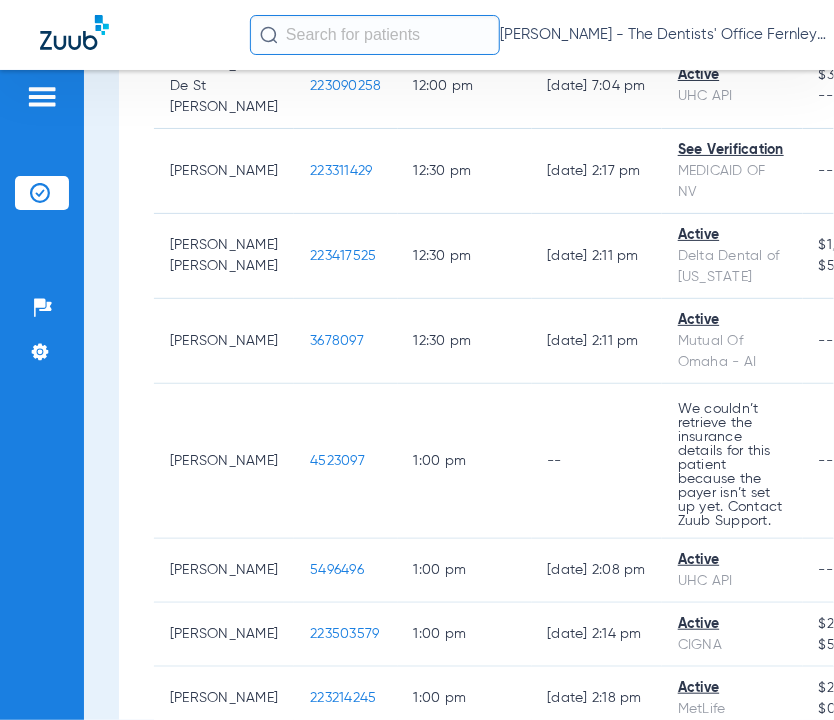 scroll, scrollTop: 5200, scrollLeft: 0, axis: vertical 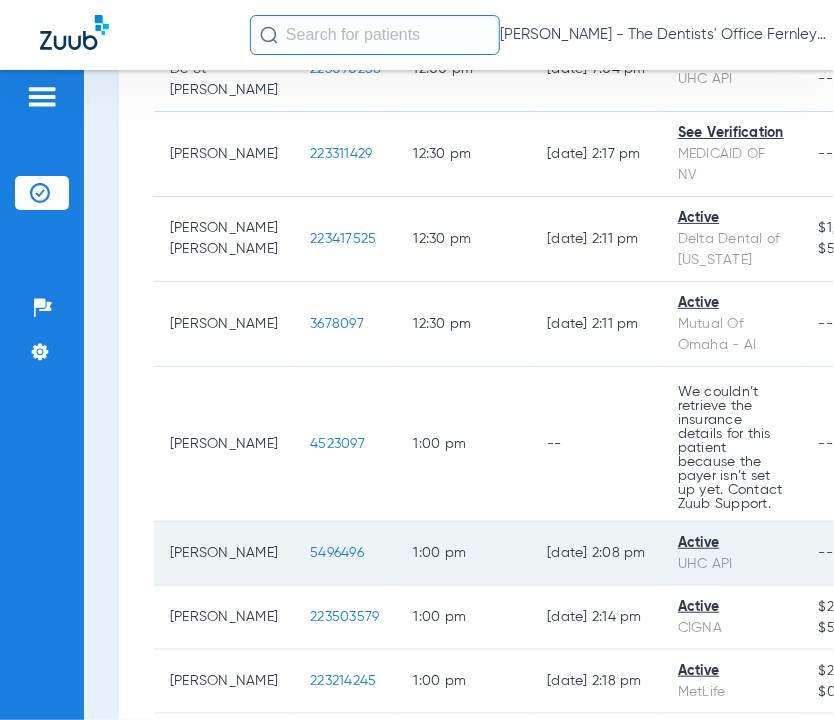 click on "5496496" 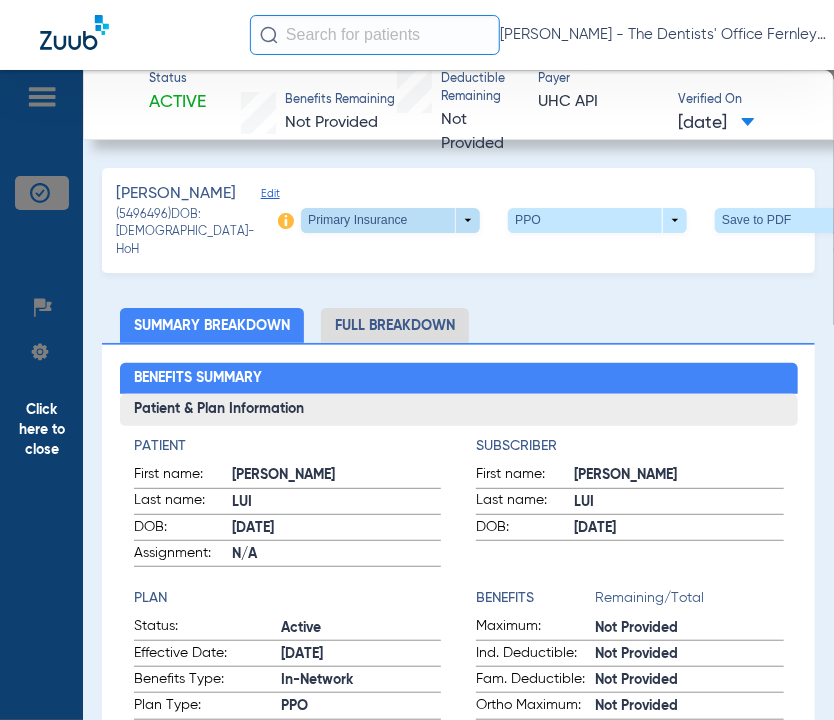 click 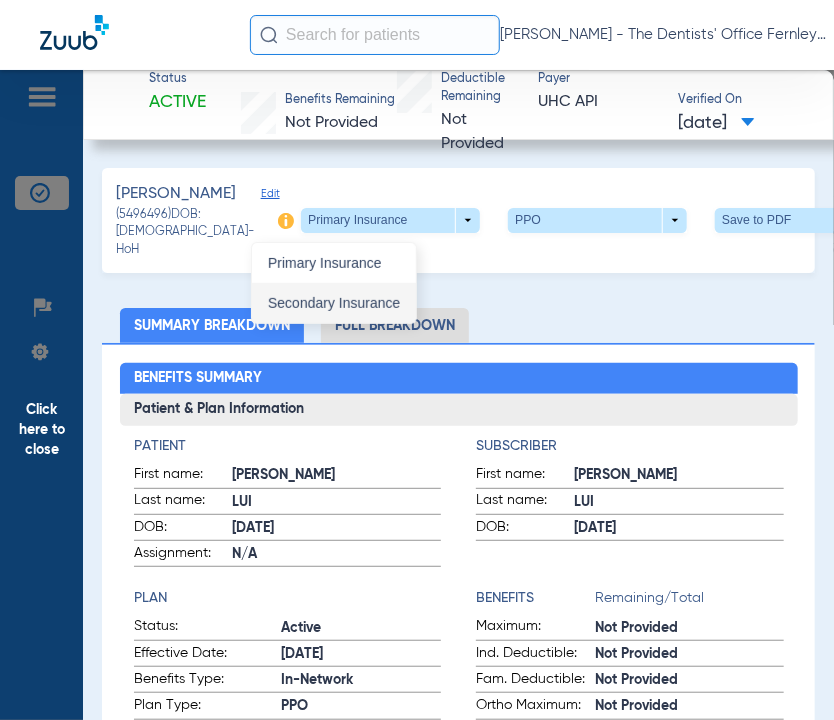 click on "Secondary Insurance" at bounding box center (334, 303) 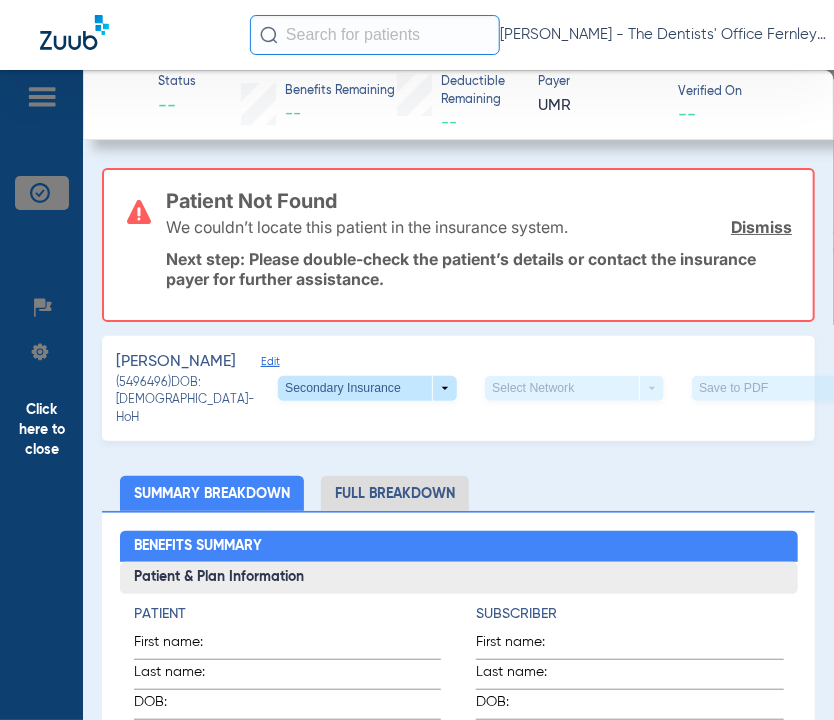 click on "Status --  Benefits Remaining   --   Deductible Remaining   --  Payer UMR  Verified On
--   Patient Not Found  We couldn’t locate this patient in the insurance system.  Dismiss  Next step: Please double-check the patient’s details or contact the insurance payer for further assistance.  [PERSON_NAME]   Edit   (5496496)   DOB: [DEMOGRAPHIC_DATA]   - HoH   Secondary Insurance  arrow_drop_down  Select Network  arrow_drop_down  Save to PDF  arrow_drop_down  Verify Benefits   Subscriber Information   First name  [PERSON_NAME]  Last name  [PERSON_NAME]  mm / dd / yyyy [DATE]  Member ID  3640011703001  Group ID (optional)  76414946  Insurance Payer   Insurance
Umr  Provider   Dentist
[PERSON_NAME]  1609149343  Summary Breakdown   Full Breakdown  Benefits Summary Patient & Plan Information Patient First name:    Last name:    DOB:    Assignment:    Subscriber First name:    Last name:    DOB:    Plan Status:    Effective Date:    Benefits Type:    Plan Type:    Waiting Period:    Missing Tooth Clause:    Downgrades:" 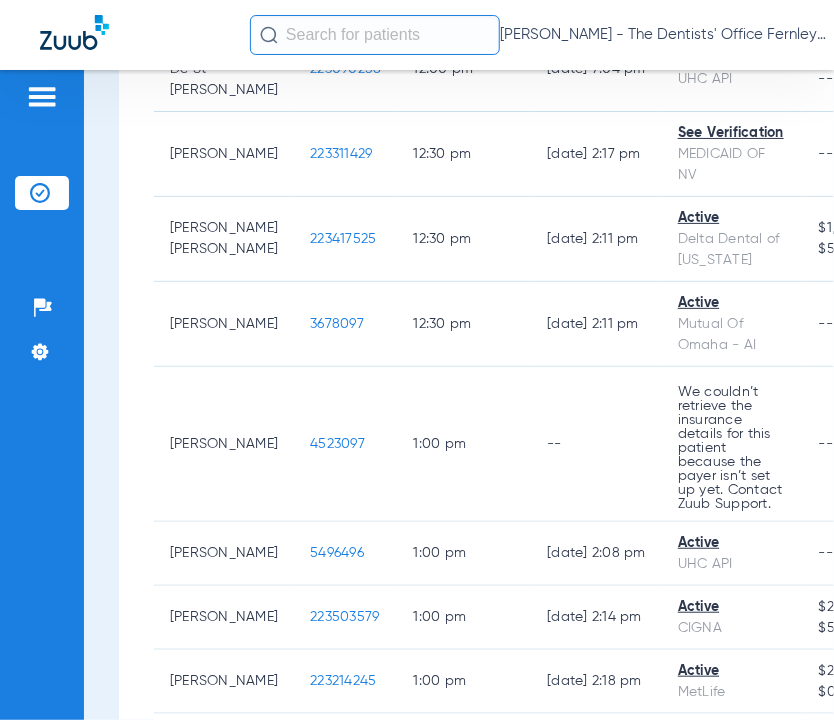 click on "[DATE]   [DATE]   [DATE]   [DATE]   [DATE]   [DATE]   [DATE]   [DATE]   [DATE]   [DATE]   [DATE]   [DATE]   [DATE]   [DATE]   [DATE]   [DATE]   [DATE]   [DATE]   [DATE]   [DATE]   [DATE]   [DATE]   [DATE]   [DATE]   [DATE]   [DATE]   [DATE]   [DATE]   [DATE]   [DATE]   [DATE]   [DATE]   [DATE]   [DATE]   [DATE]   [DATE]   [DATE]   [DATE]   [DATE]   [DATE]   [DATE]   [DATE]   [DATE]   [DATE]  Su" 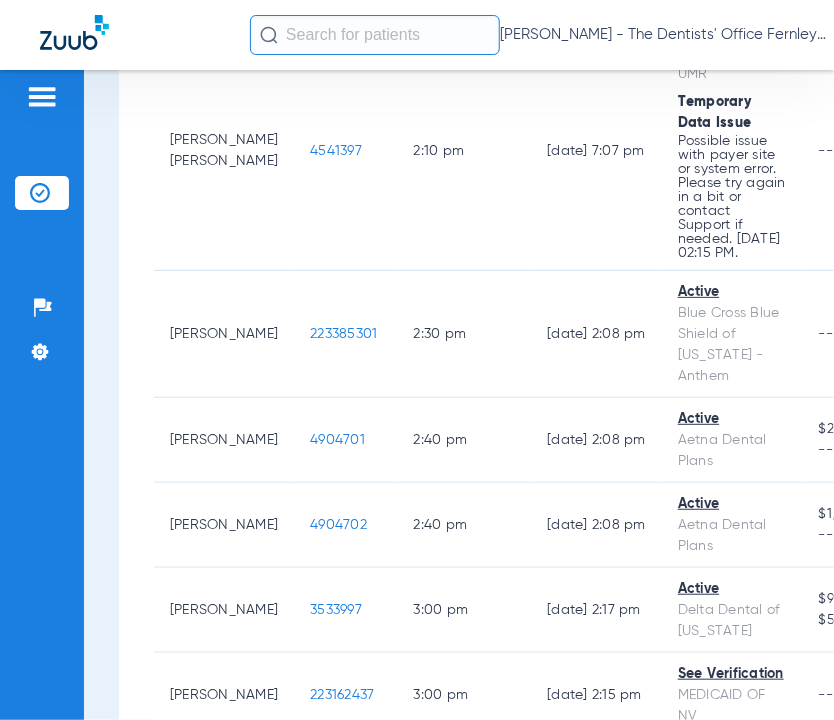 scroll, scrollTop: 6480, scrollLeft: 0, axis: vertical 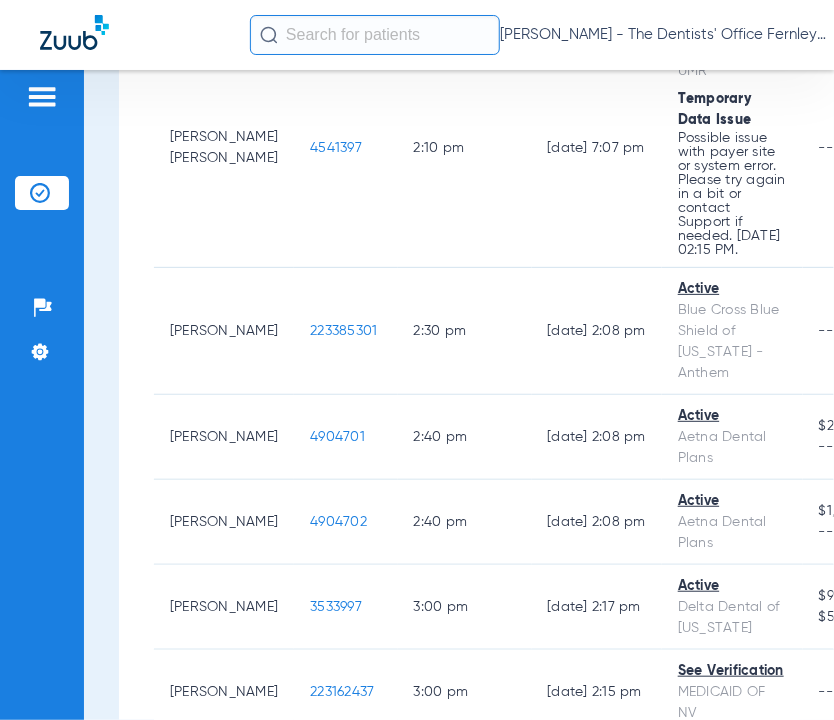 click on "Schedule Insurance Verification History  Last Appt. Sync Time:   [DATE] - 10:40 AM   [DATE]   [DATE]   [DATE]   [DATE]   [DATE]   [DATE]   [DATE]   [DATE]   [DATE]   [DATE]   [DATE]   [DATE]   [DATE]   [DATE]   [DATE]   [DATE]   [DATE]   [DATE]   [DATE]   [DATE]   [DATE]   [DATE]   [DATE]   [DATE]   [DATE]   [DATE]   [DATE]   [DATE]   [DATE]   [DATE]   [DATE]   [DATE]   [DATE]   [DATE]   [DATE]   [DATE]   [DATE]   [DATE]   [DATE]   [DATE]   [DATE]  Su Mo" at bounding box center [459, 395] 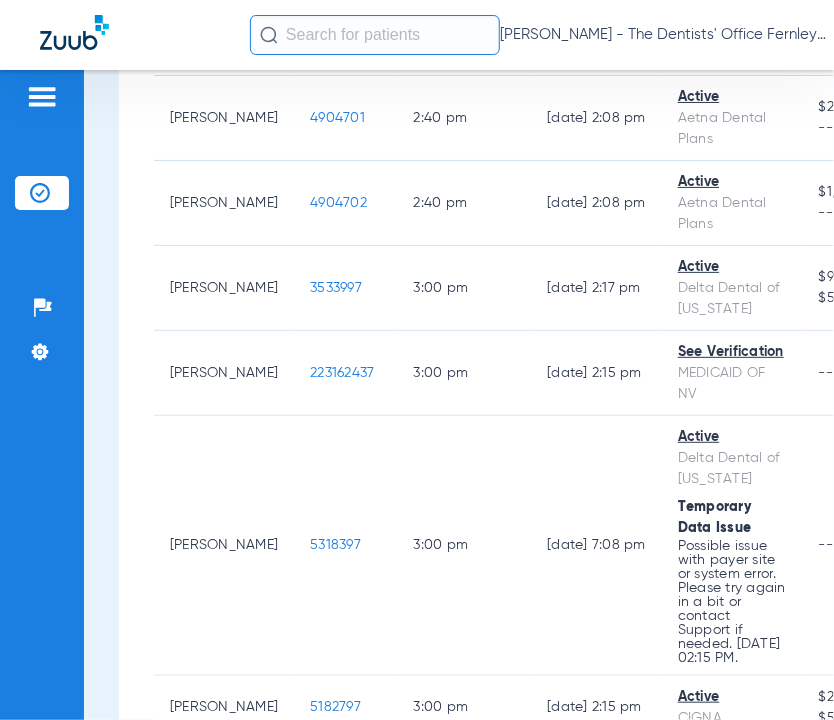 scroll, scrollTop: 6800, scrollLeft: 0, axis: vertical 